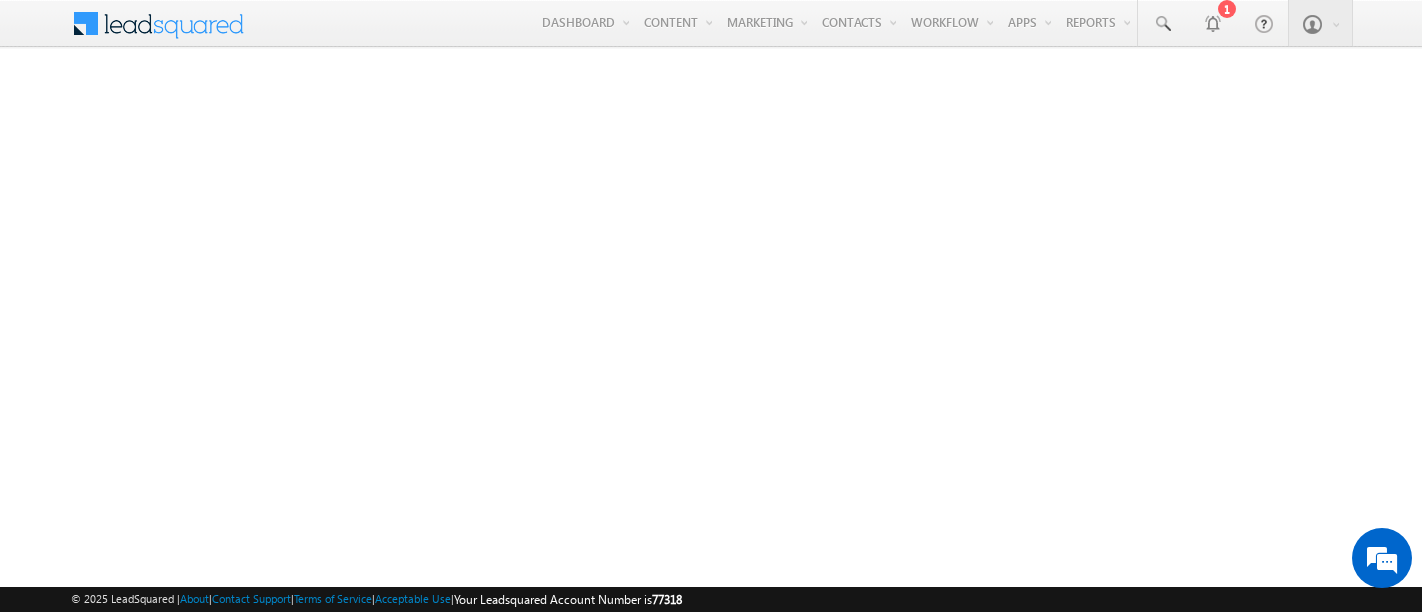 scroll, scrollTop: 0, scrollLeft: 0, axis: both 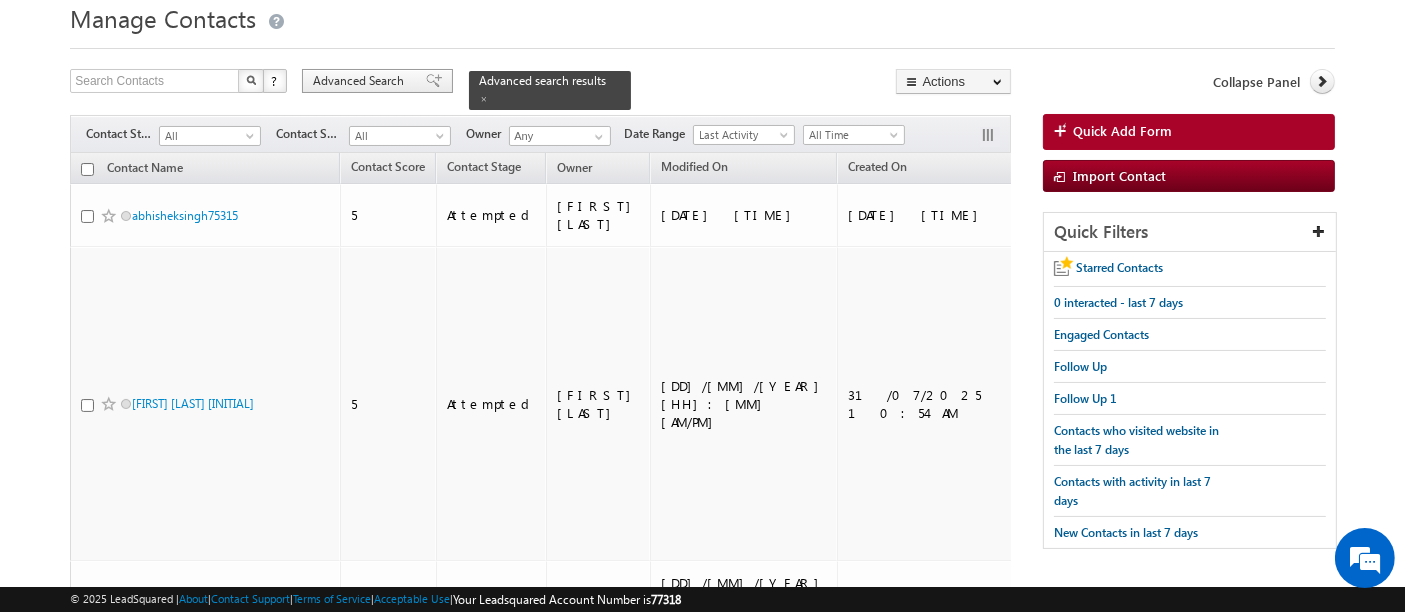 click on "Advanced Search" at bounding box center (361, 81) 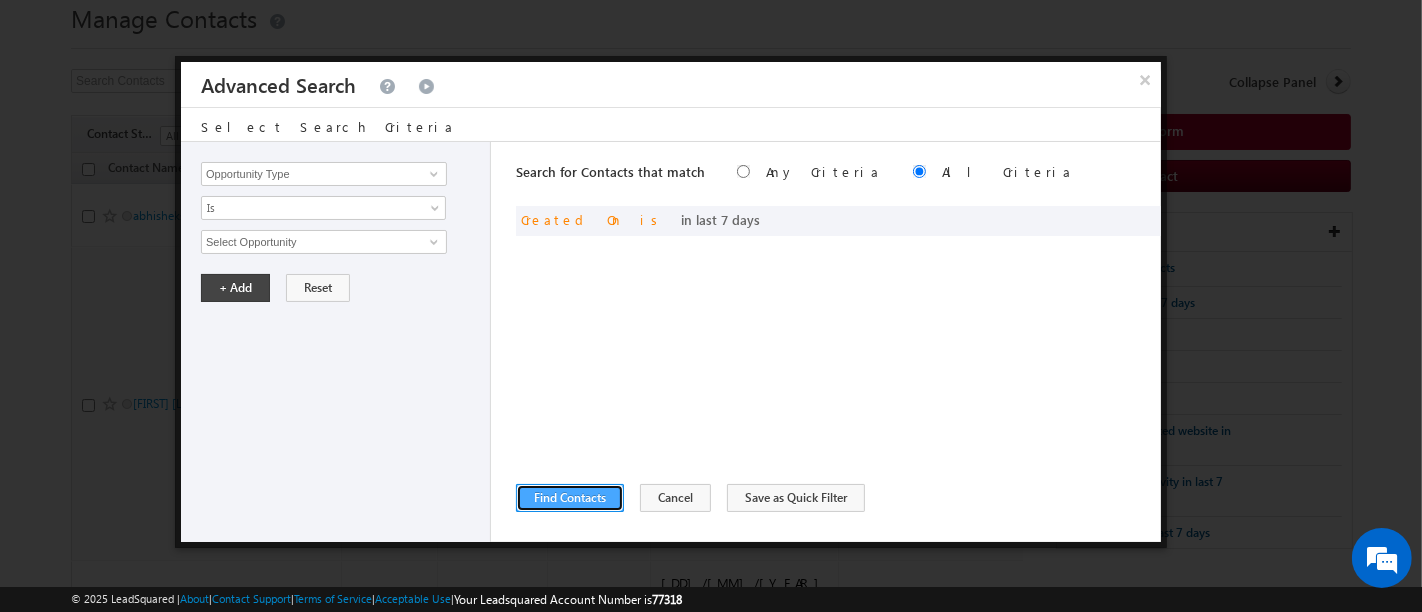 click on "Find Contacts" at bounding box center [570, 498] 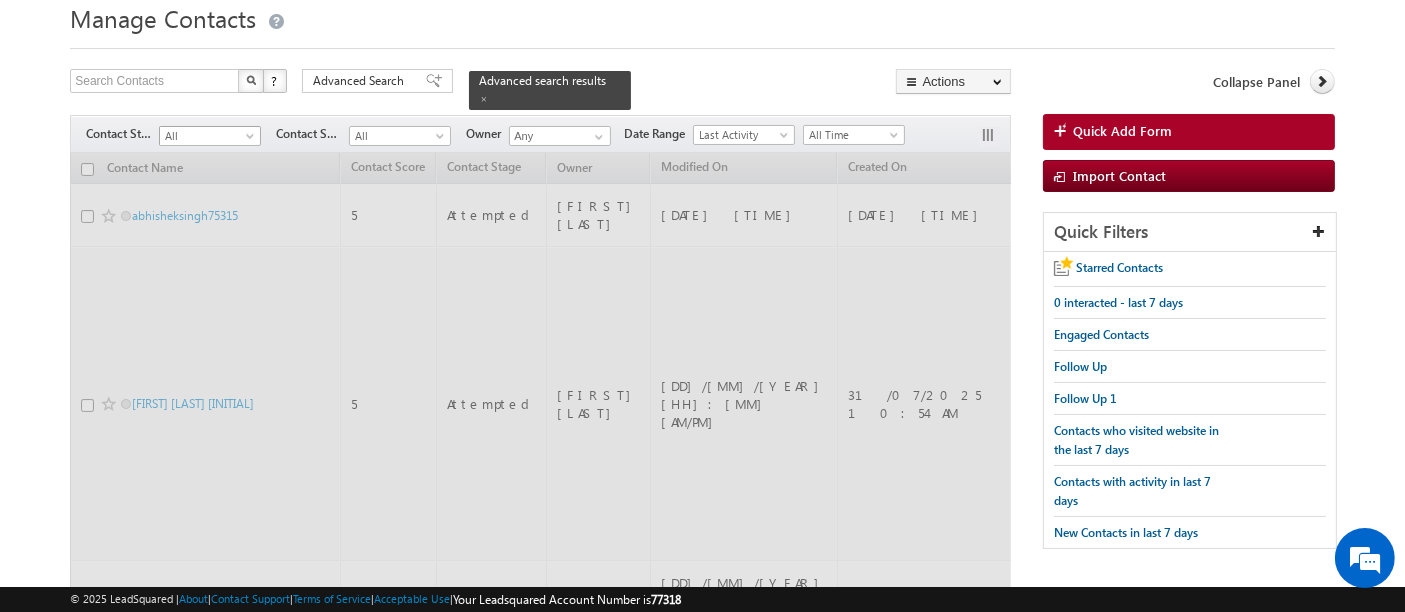 click on "All" at bounding box center (207, 136) 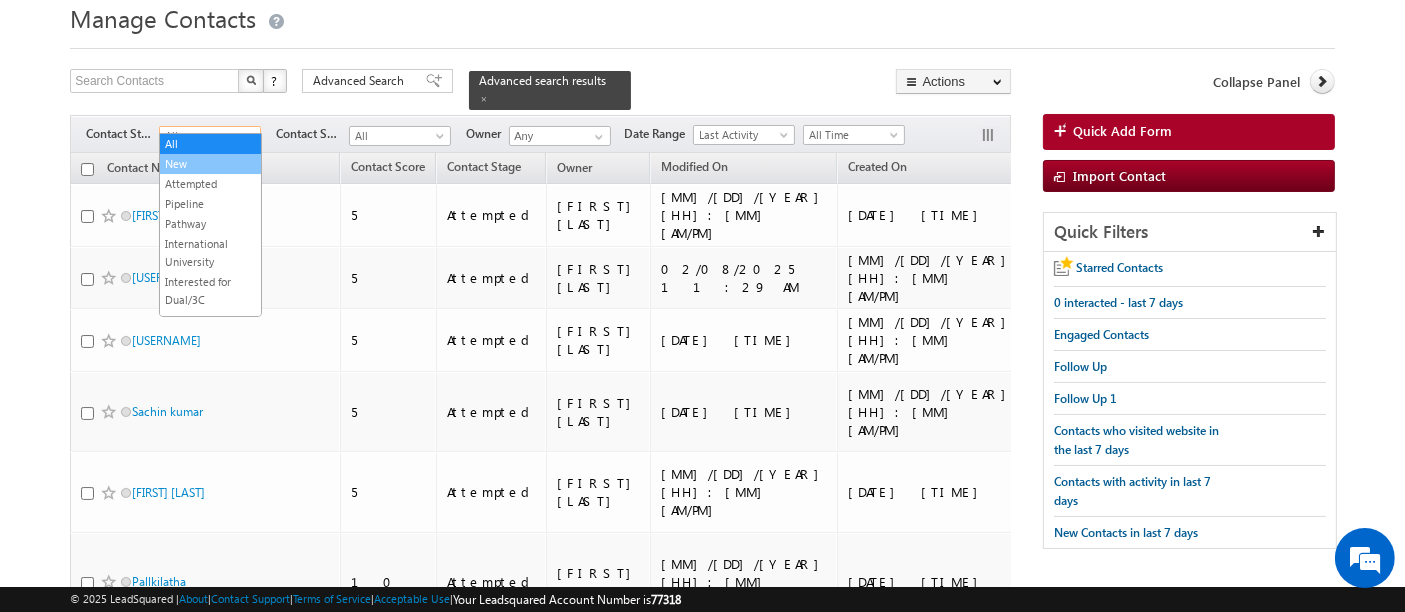 click on "New" at bounding box center (210, 164) 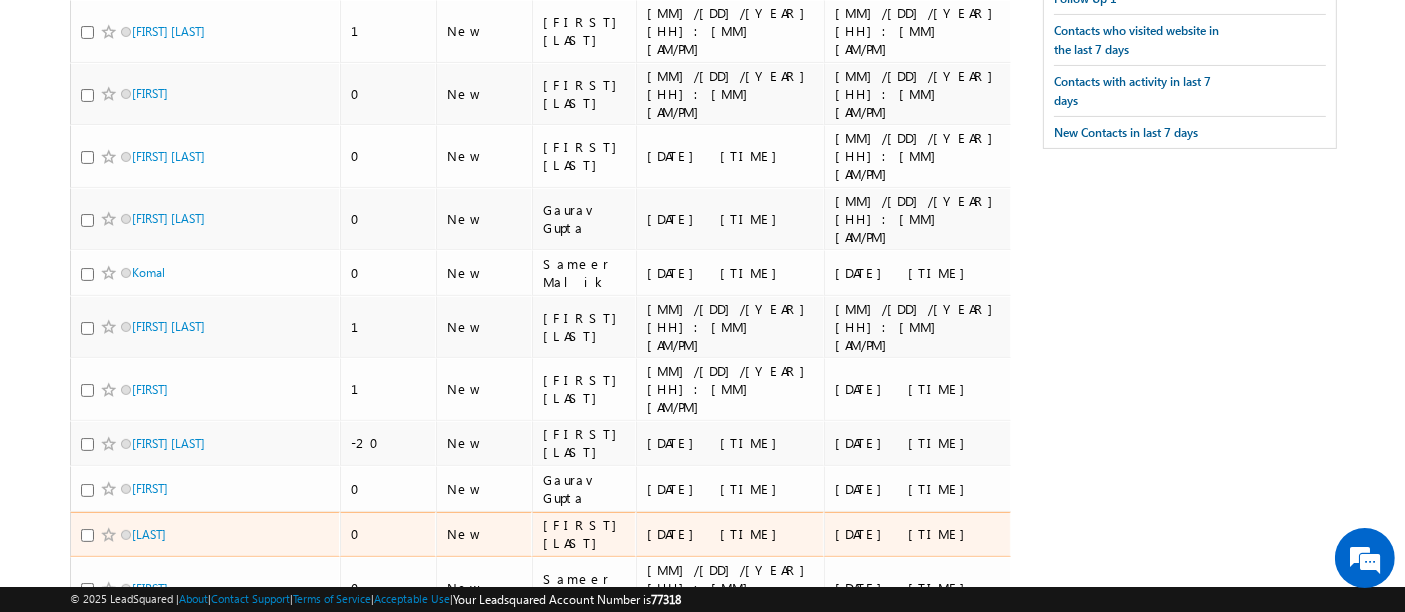 scroll, scrollTop: 488, scrollLeft: 0, axis: vertical 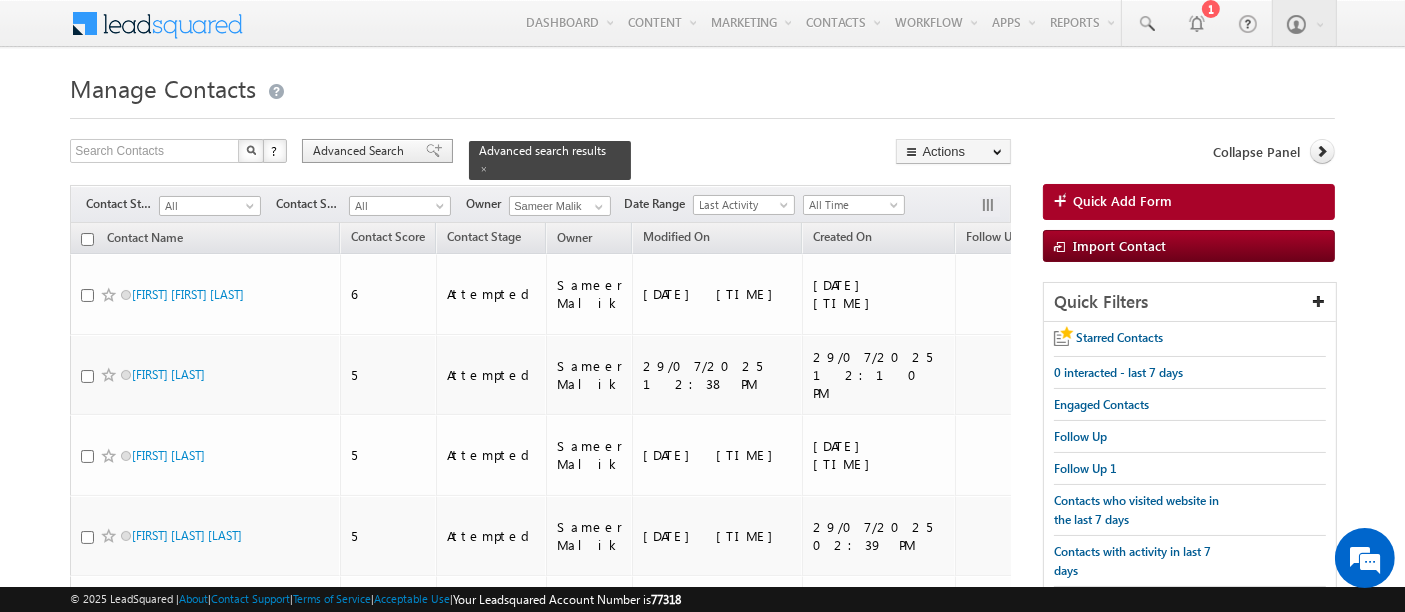click on "Advanced Search" at bounding box center [361, 151] 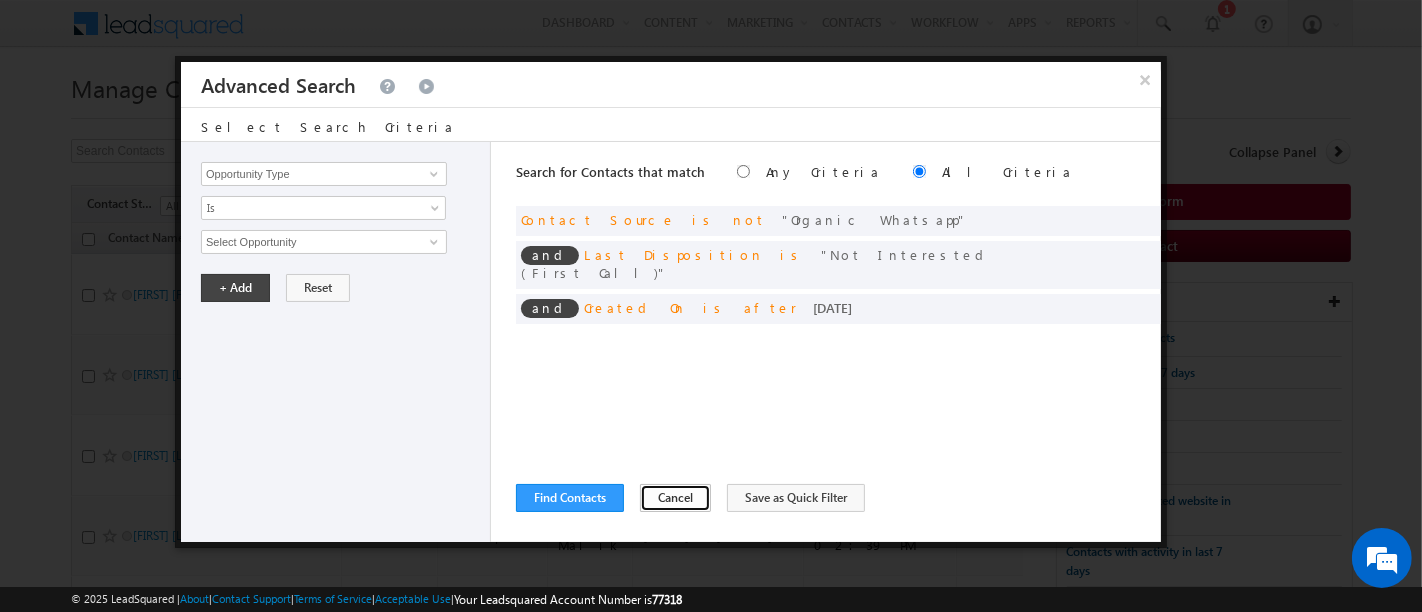 click on "Cancel" at bounding box center (675, 498) 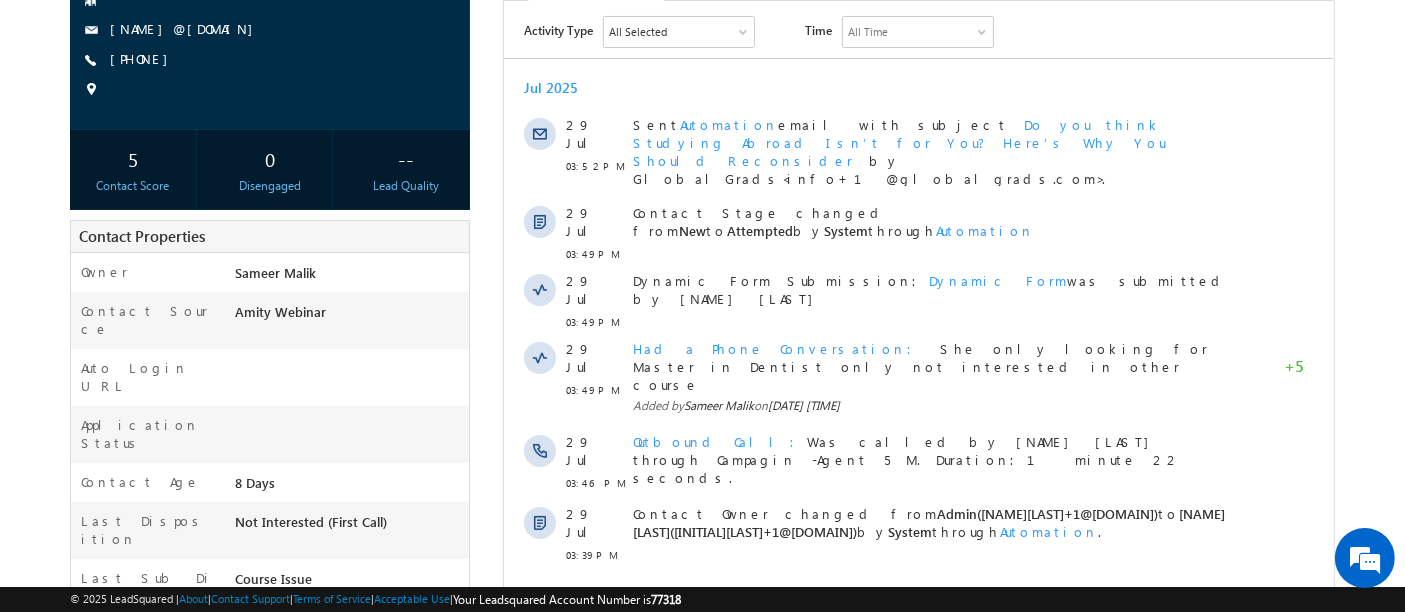 scroll, scrollTop: 0, scrollLeft: 0, axis: both 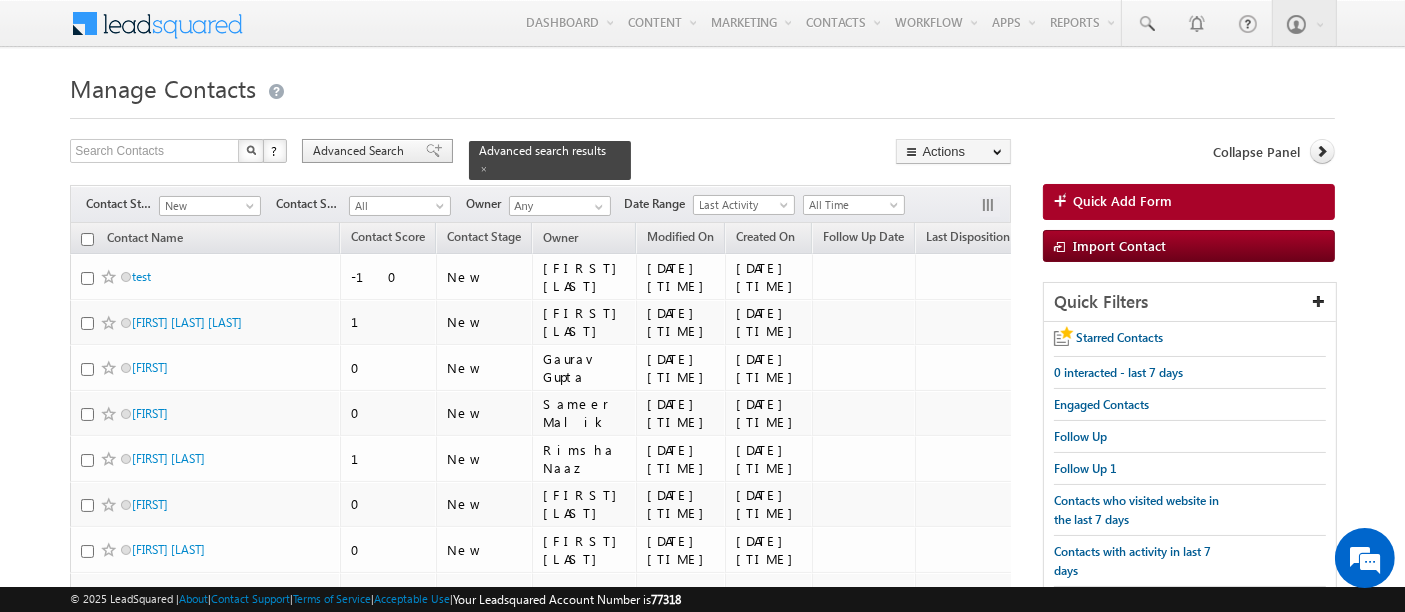 click on "Advanced Search" at bounding box center (361, 151) 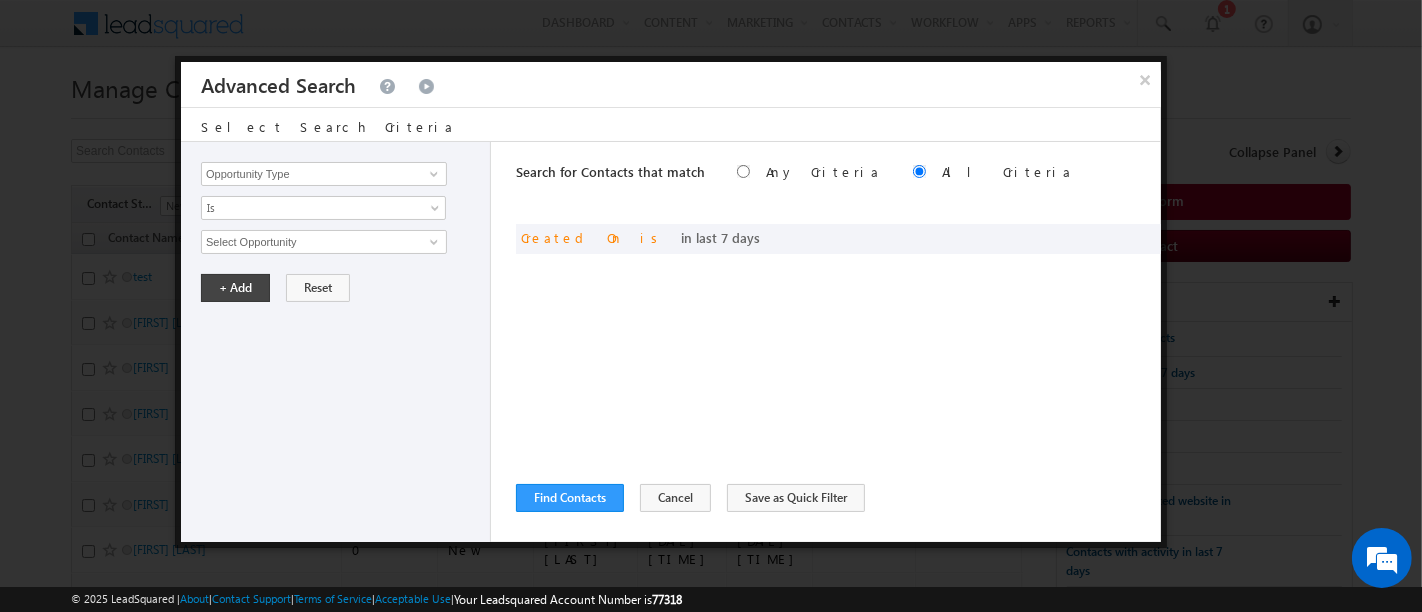 click on "Search for Contacts that match
Any Criteria
All Criteria
Note that the current triggering entity  is not considered  in the condition
If more than one opportunities are returned, the opportunity which is  most recently created  will be considered.
Descending
Ascending
and  Created On   is   in last 7 days     Find Contacts" at bounding box center (838, 342) 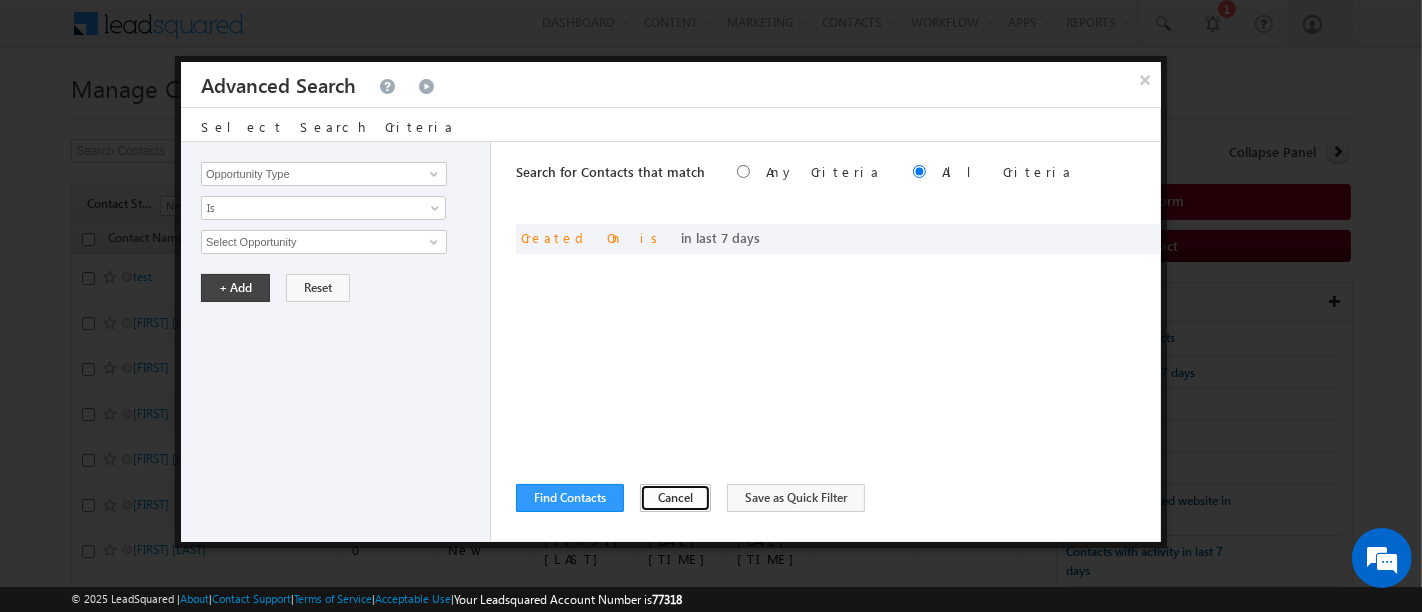 click on "Cancel" at bounding box center [675, 498] 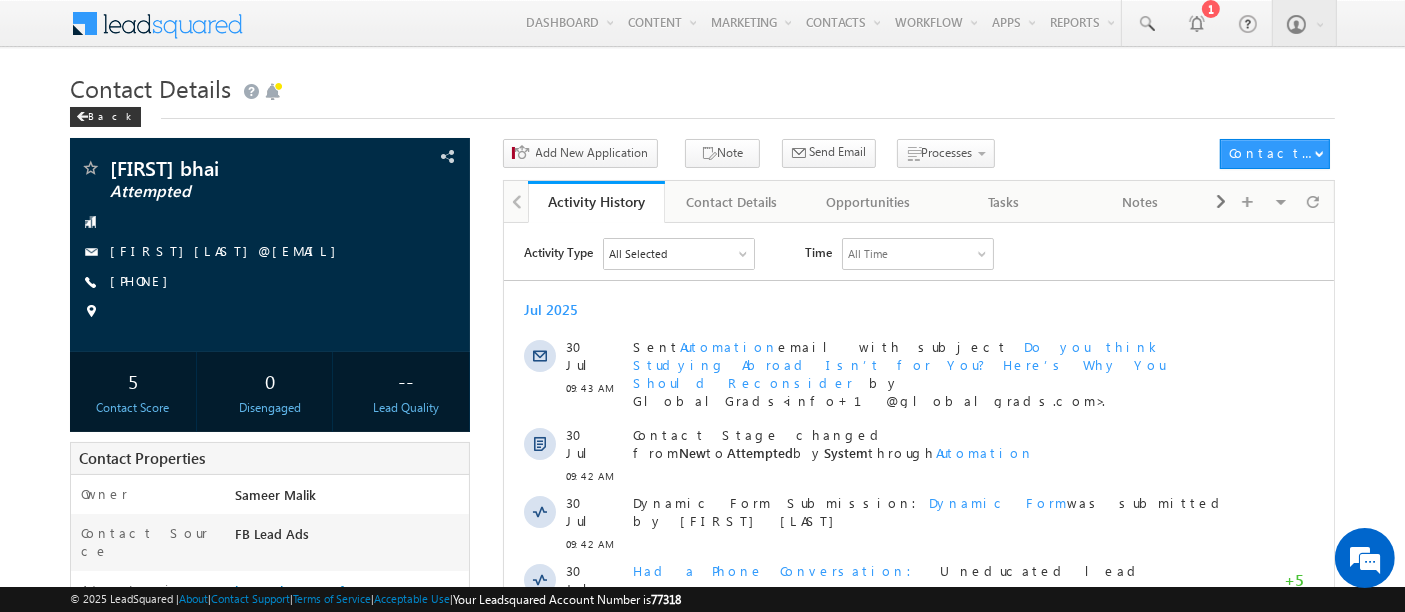 scroll, scrollTop: 0, scrollLeft: 0, axis: both 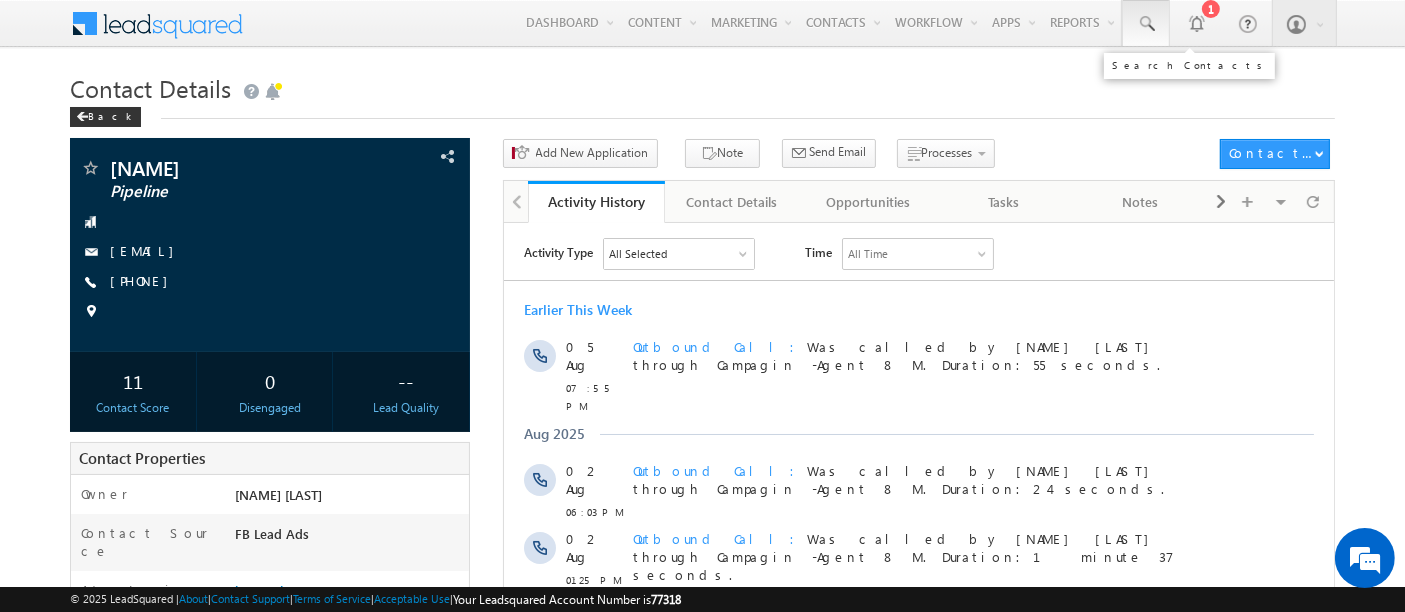 click at bounding box center [1146, 24] 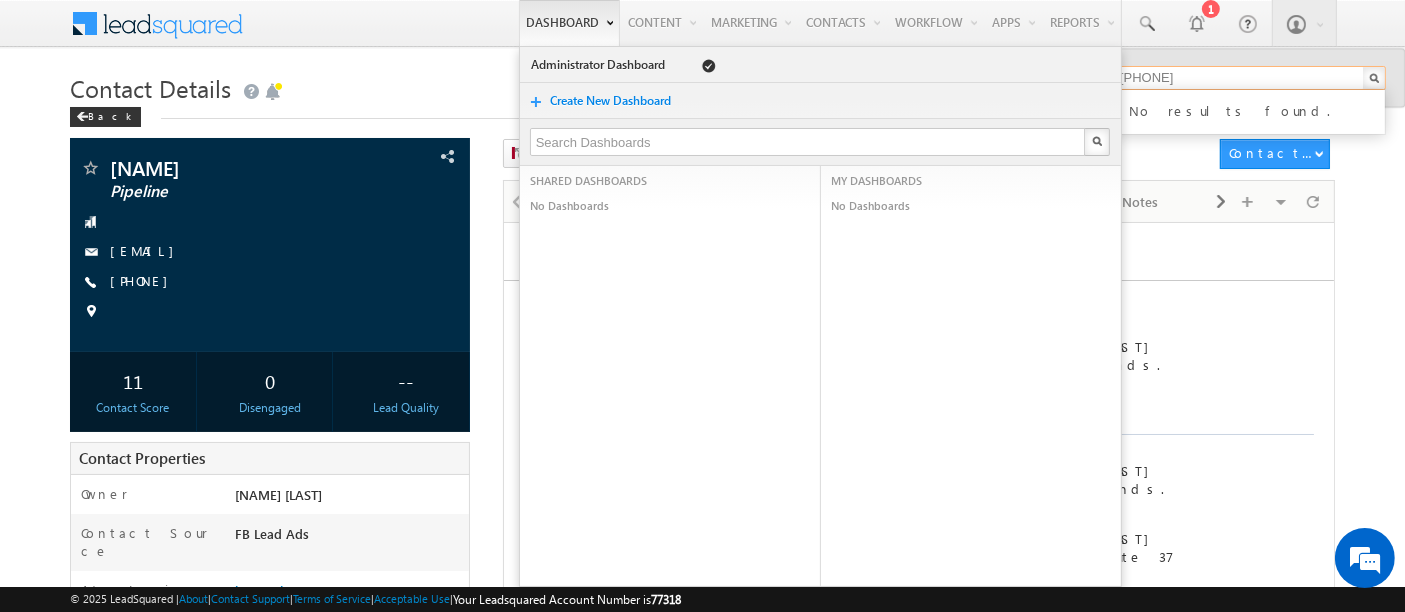 type on "7082815523" 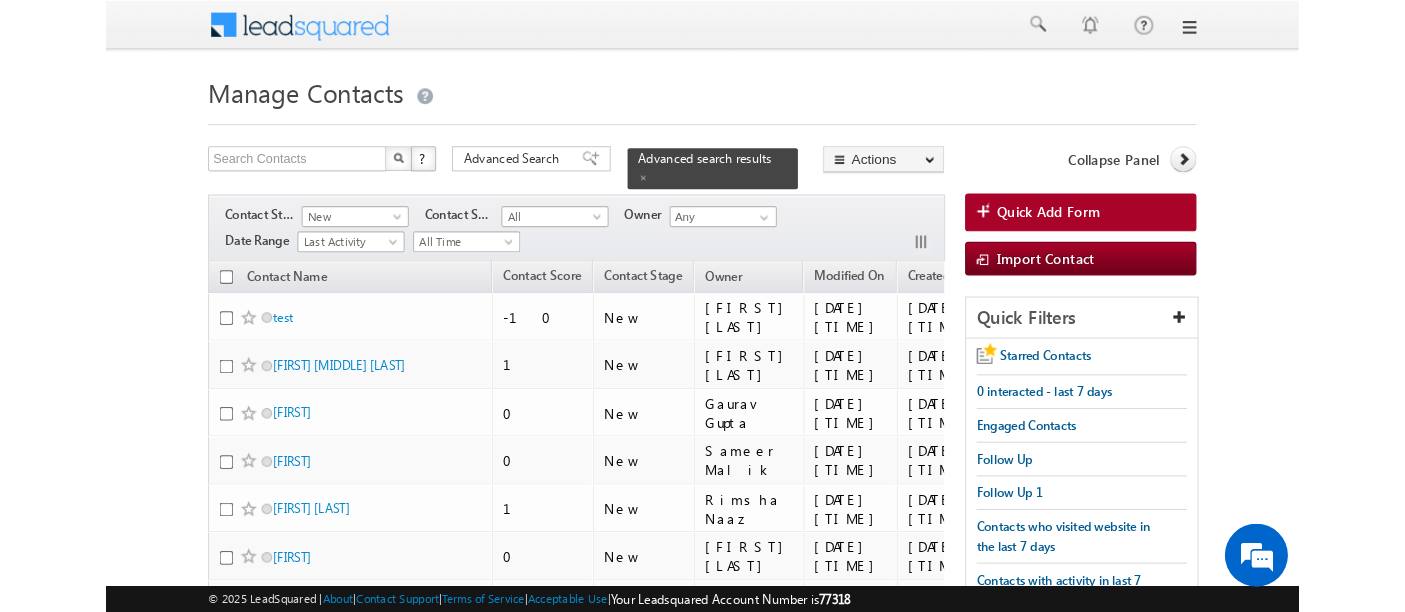 scroll, scrollTop: 0, scrollLeft: 0, axis: both 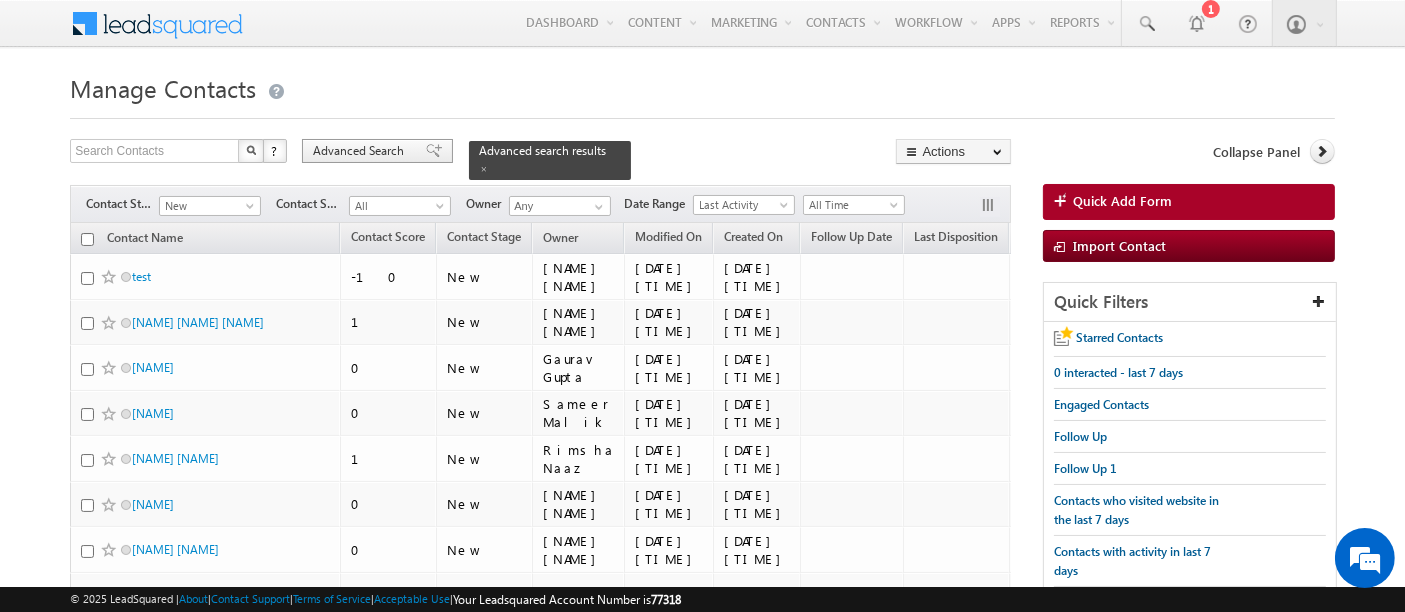 click on "Advanced Search" at bounding box center (377, 151) 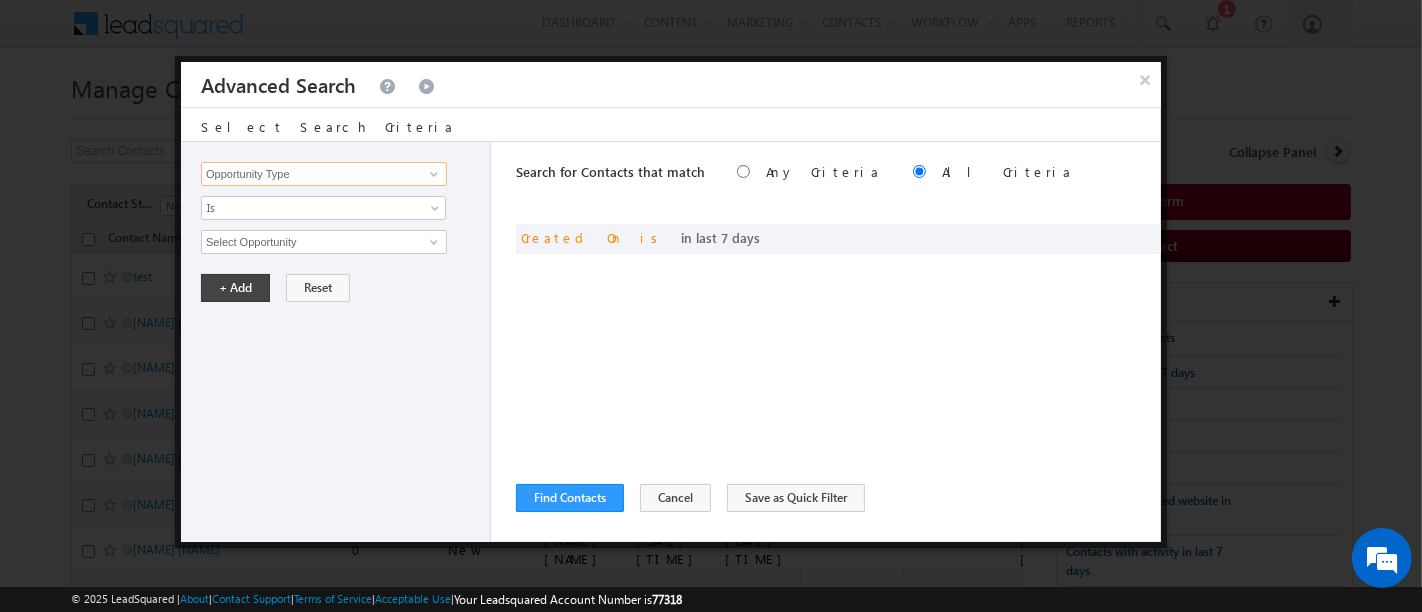 click on "Opportunity Type" at bounding box center (324, 174) 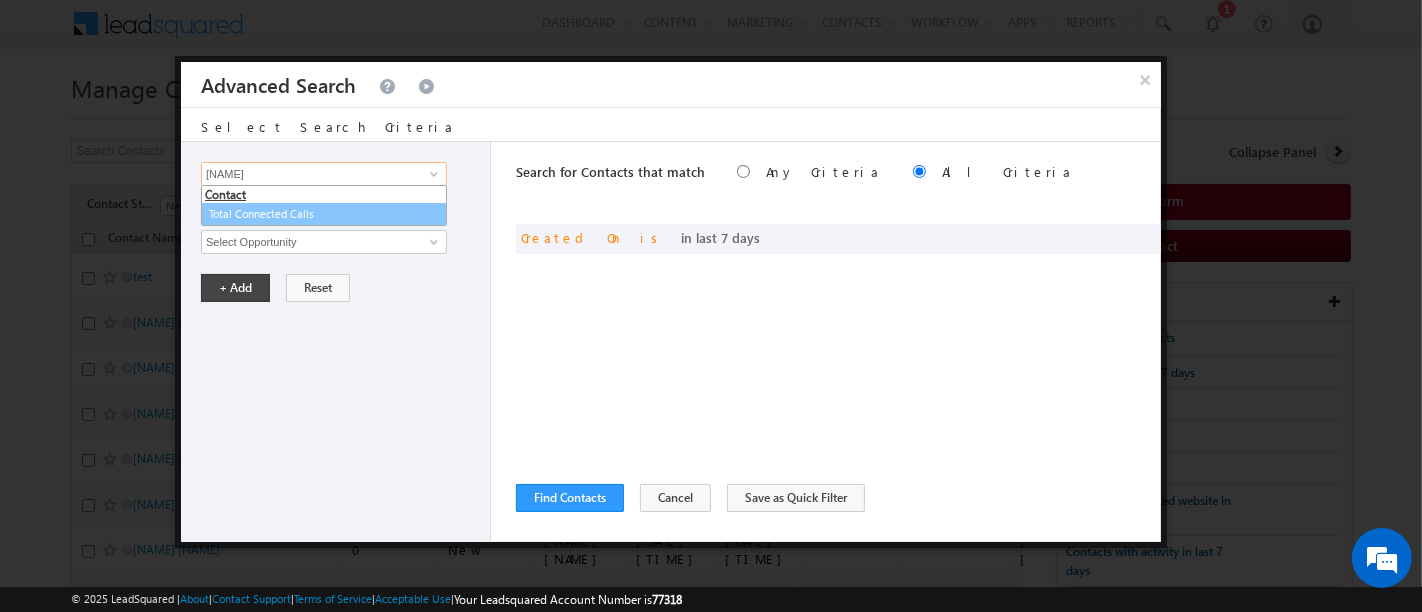 click on "Total Connected Calls" at bounding box center (324, 214) 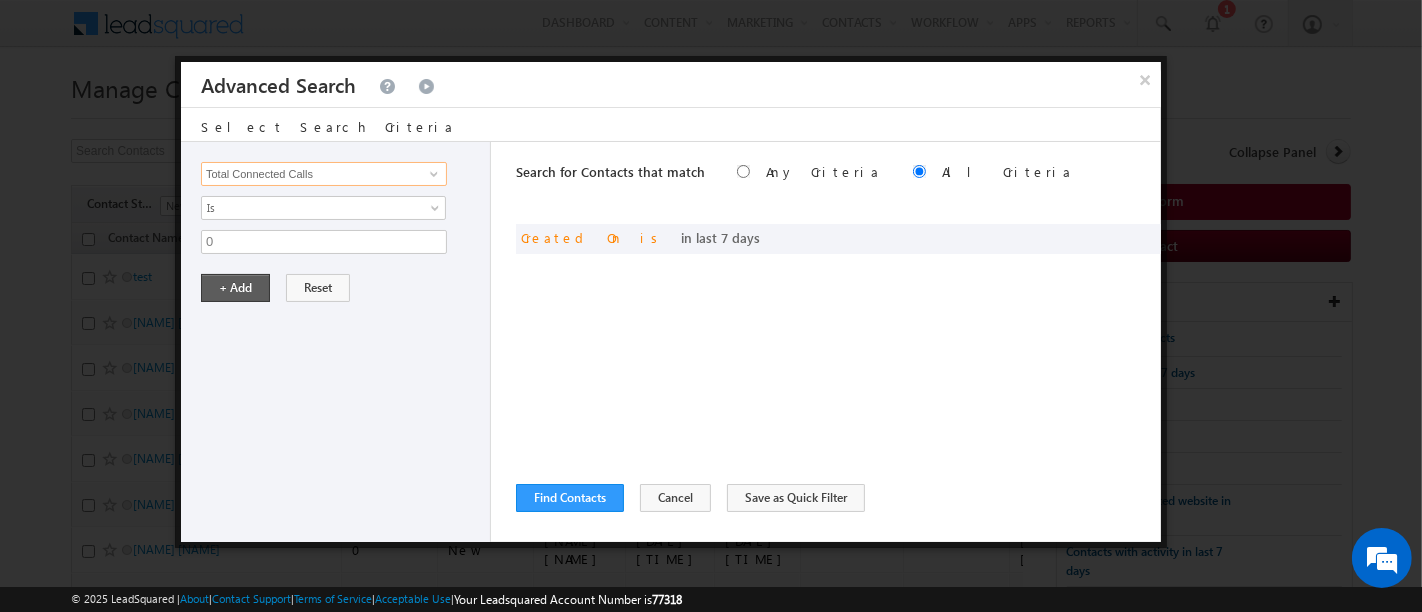 type on "Total Connected Calls" 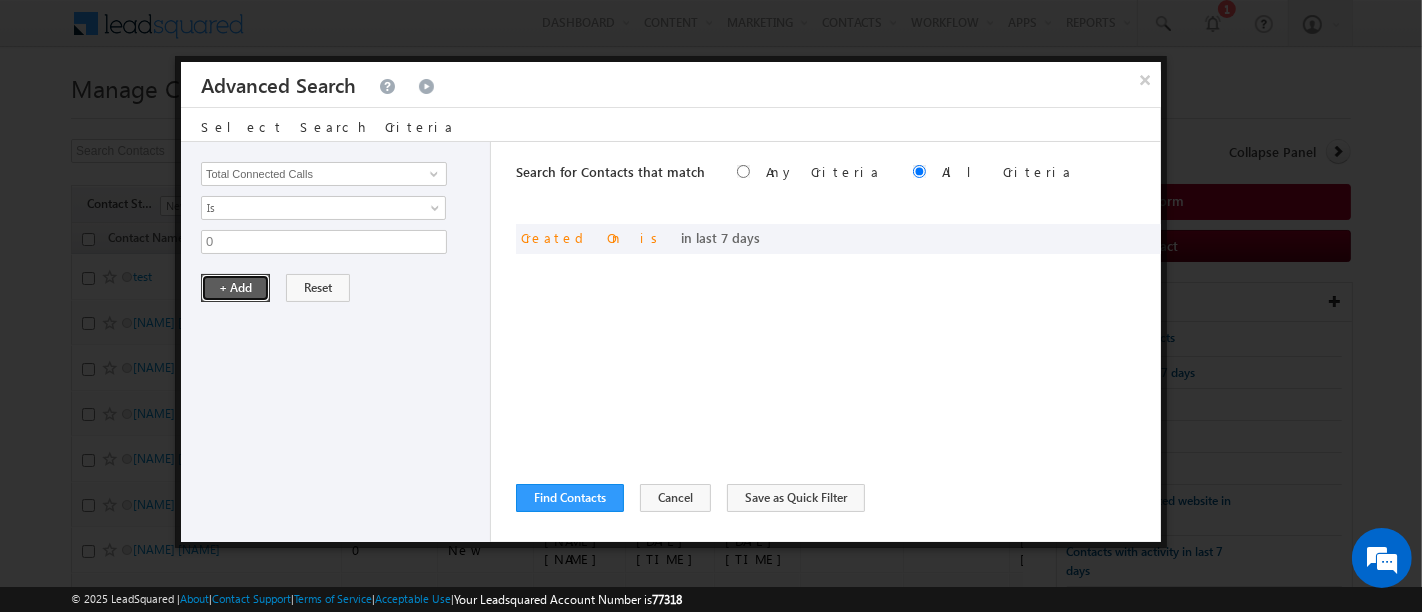 click on "+ Add" at bounding box center [235, 288] 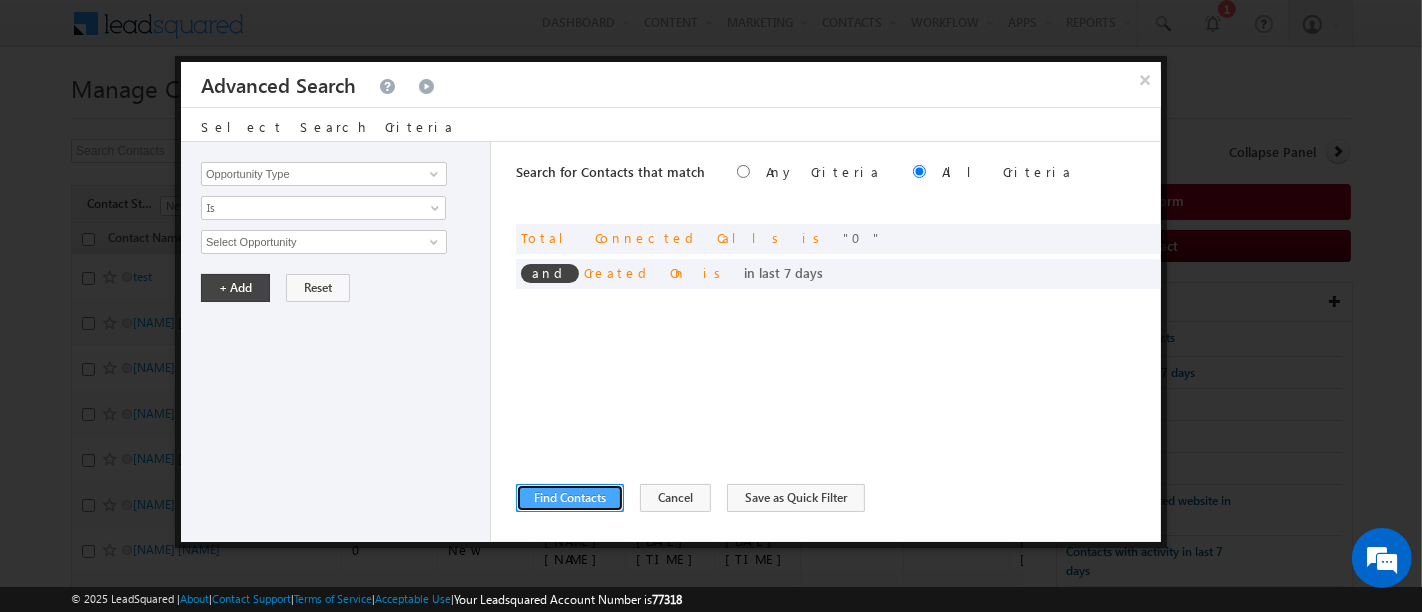 click on "Find Contacts" at bounding box center [570, 498] 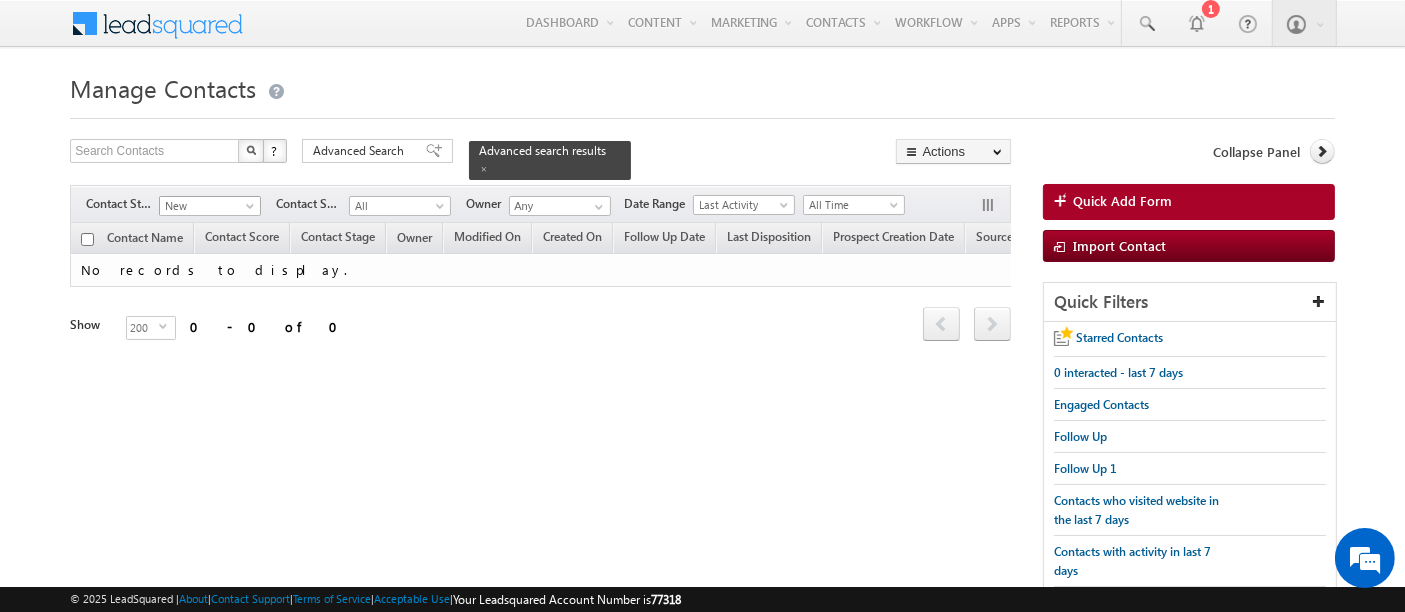 click on "New" at bounding box center (207, 206) 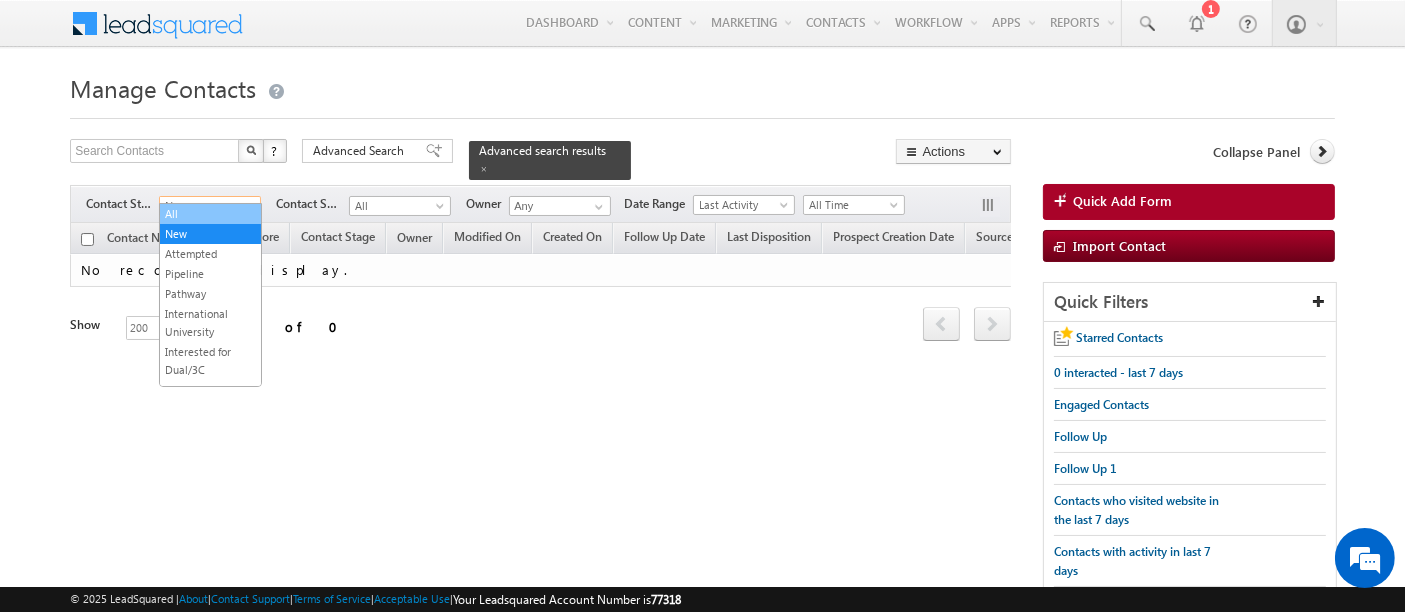 click on "All" at bounding box center (210, 214) 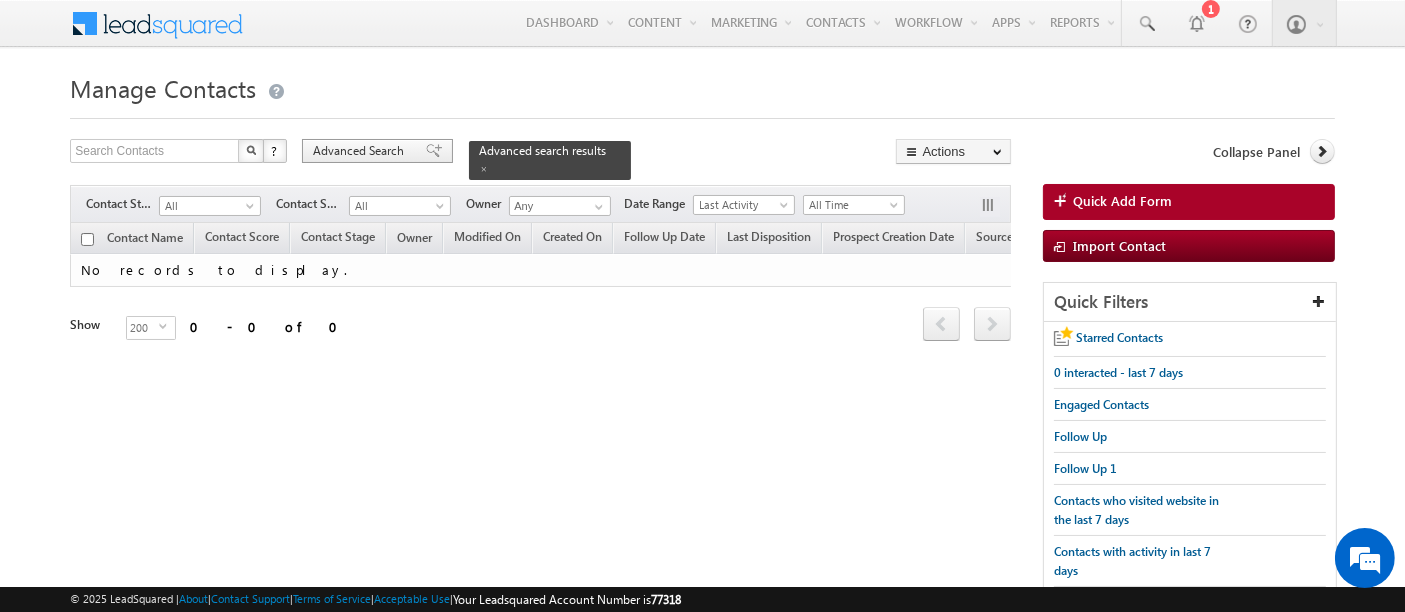 click on "Advanced Search" at bounding box center (361, 151) 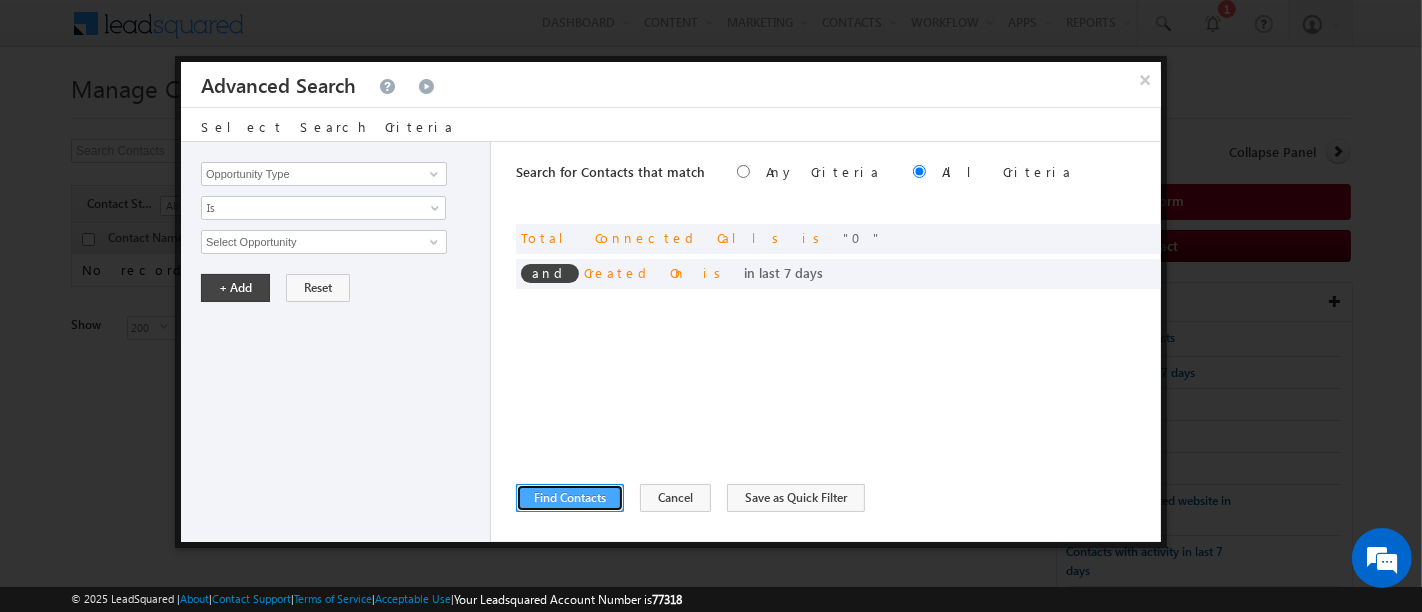 click on "Find Contacts" at bounding box center (570, 498) 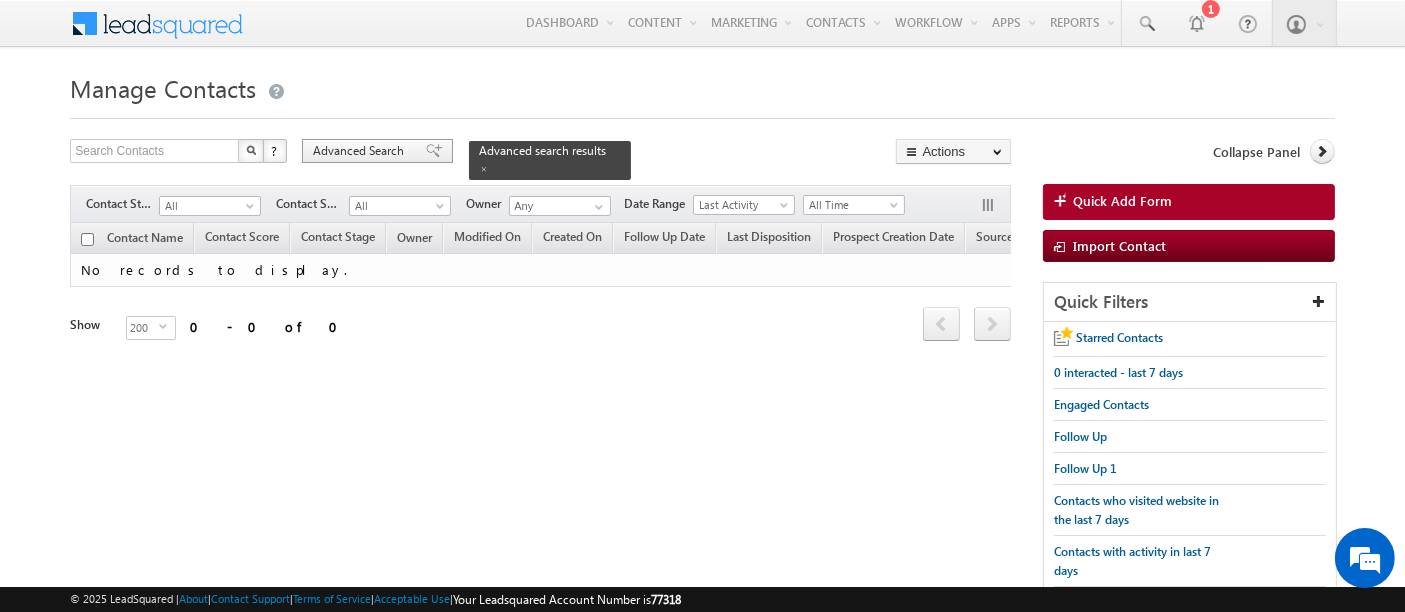 click on "Advanced Search" at bounding box center [361, 151] 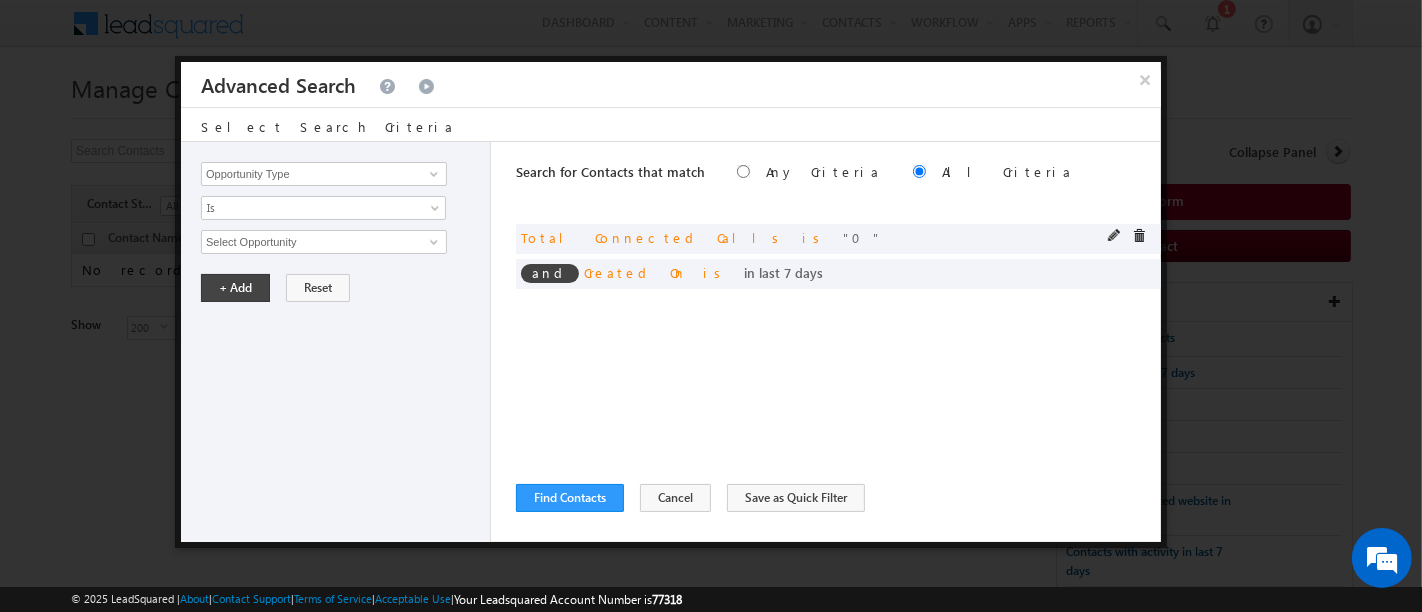 click on "and  Total Connected Calls   is   0" at bounding box center [838, 239] 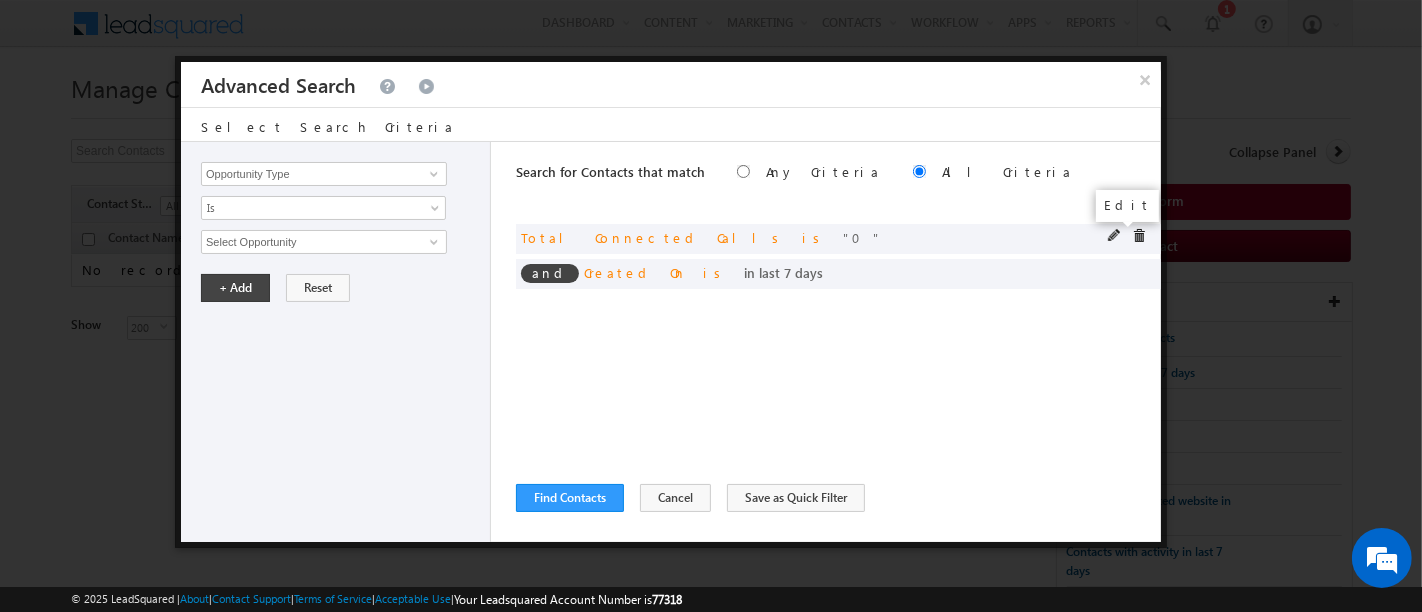 click at bounding box center (1115, 236) 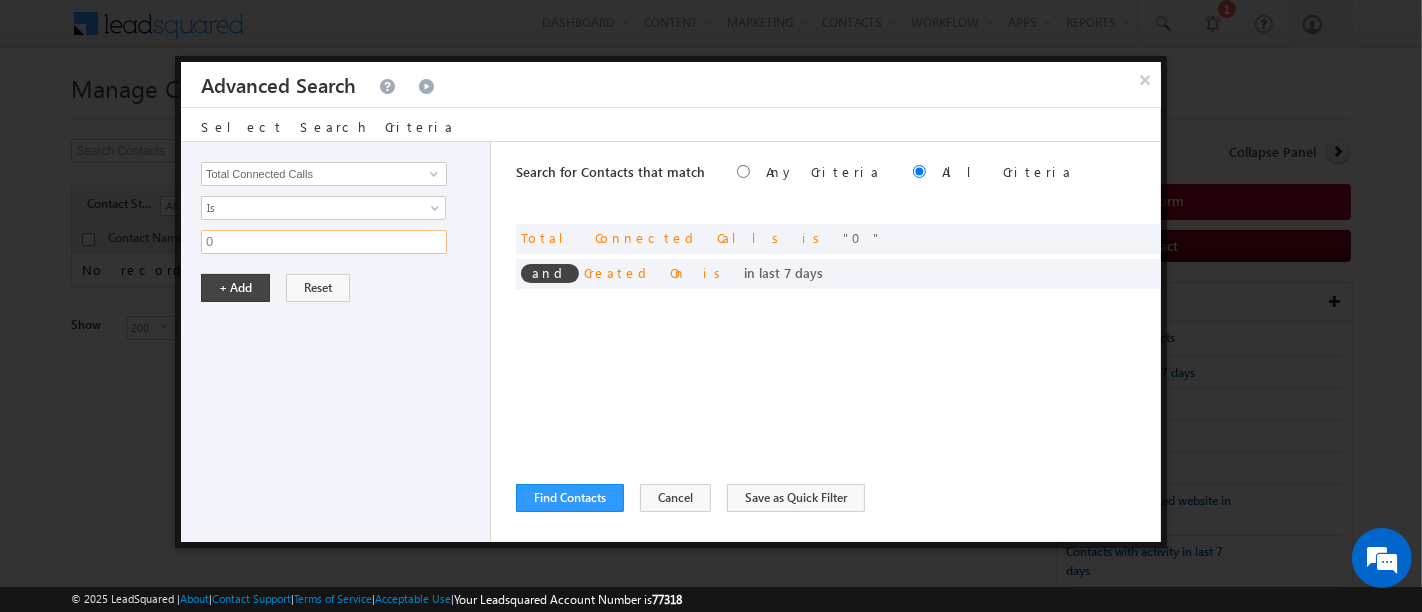 click on "0" at bounding box center (324, 242) 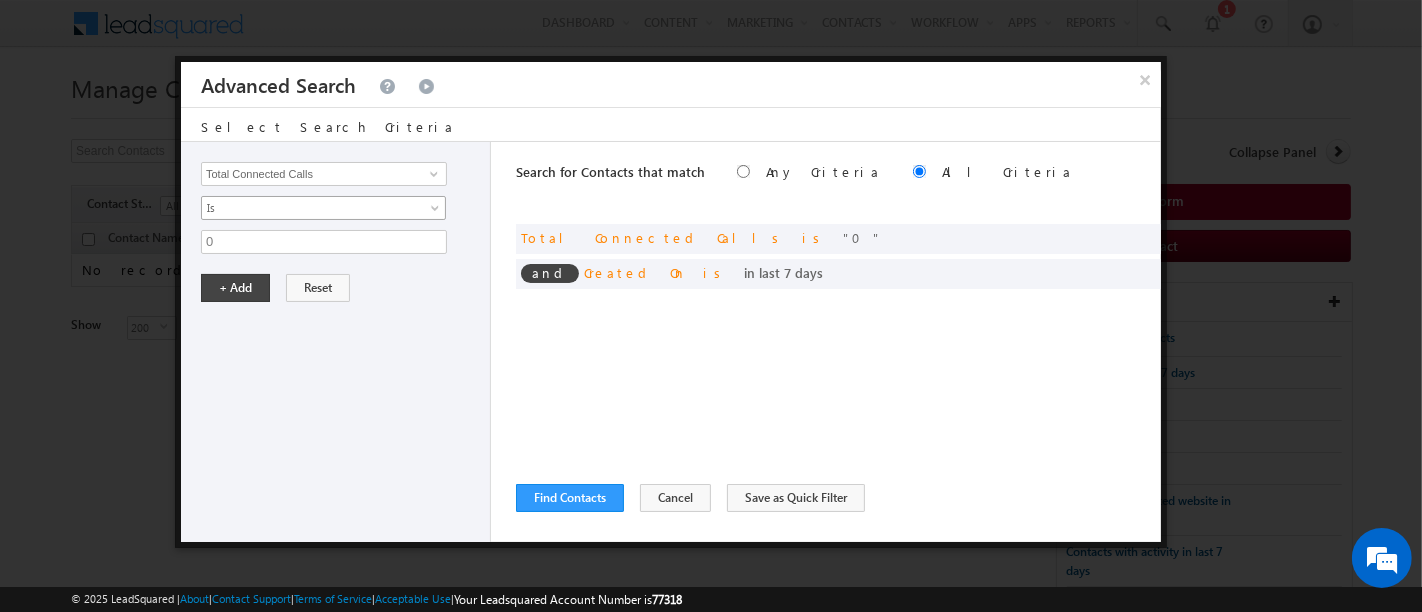 click on "Is" at bounding box center (310, 208) 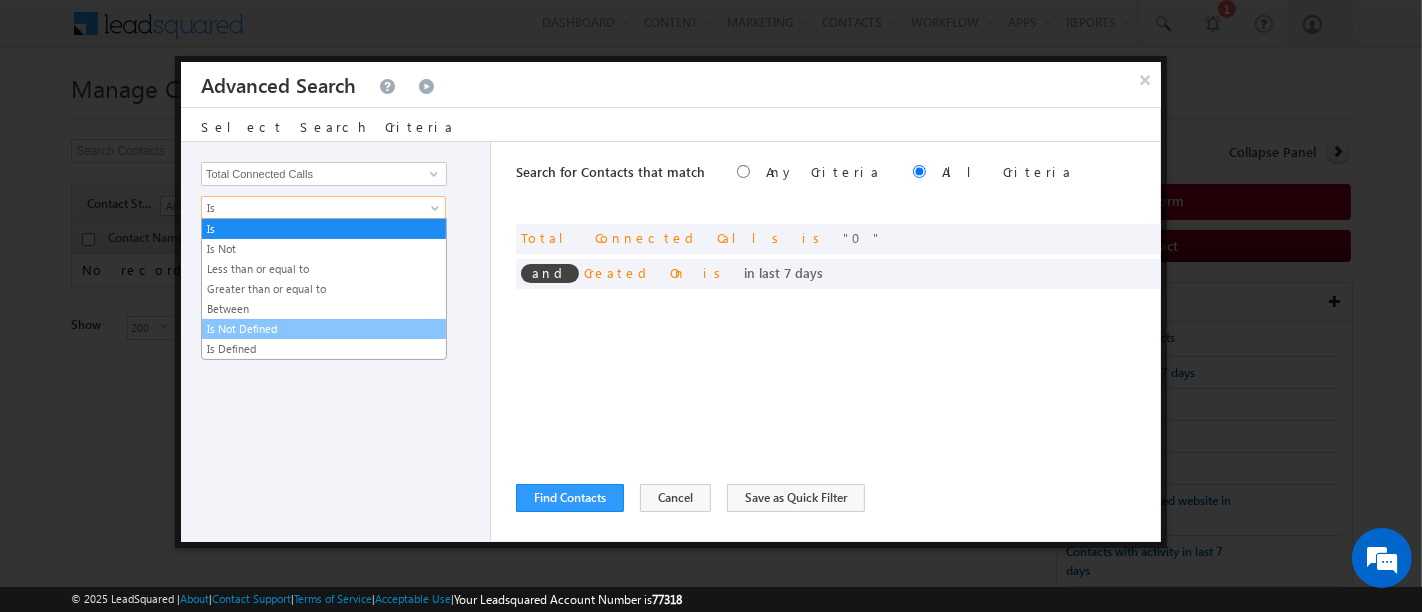 click on "Is Not Defined" at bounding box center [324, 329] 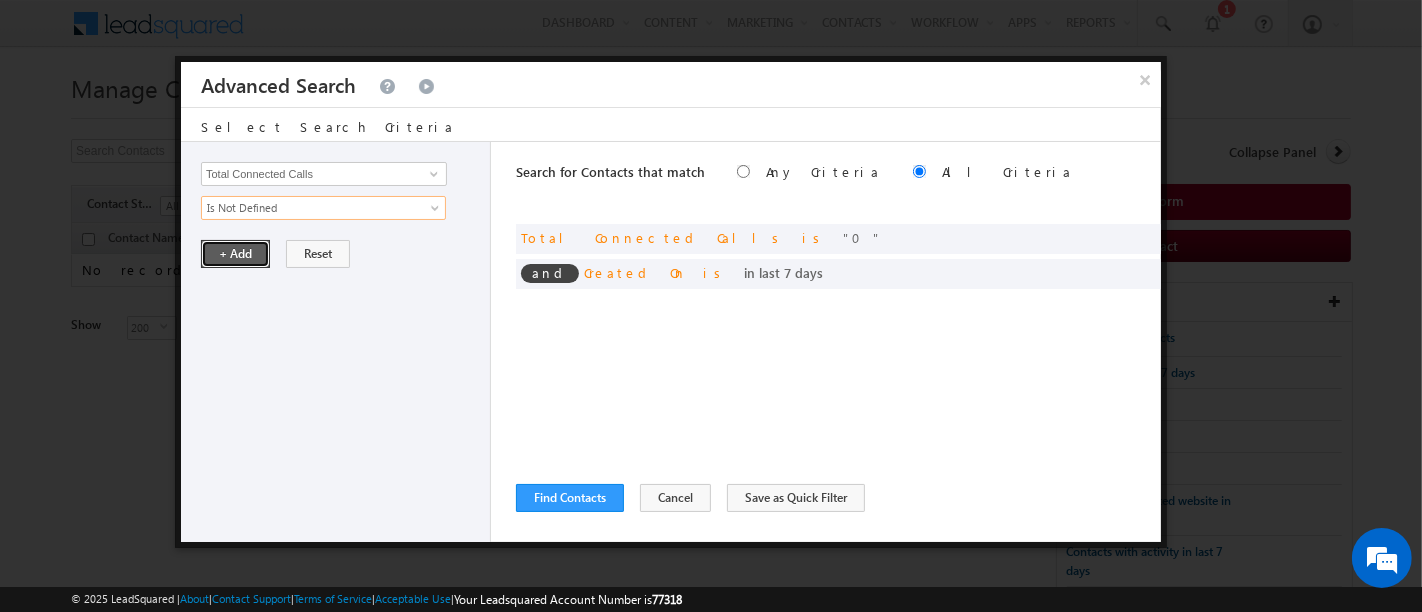 click on "+ Add" at bounding box center (235, 254) 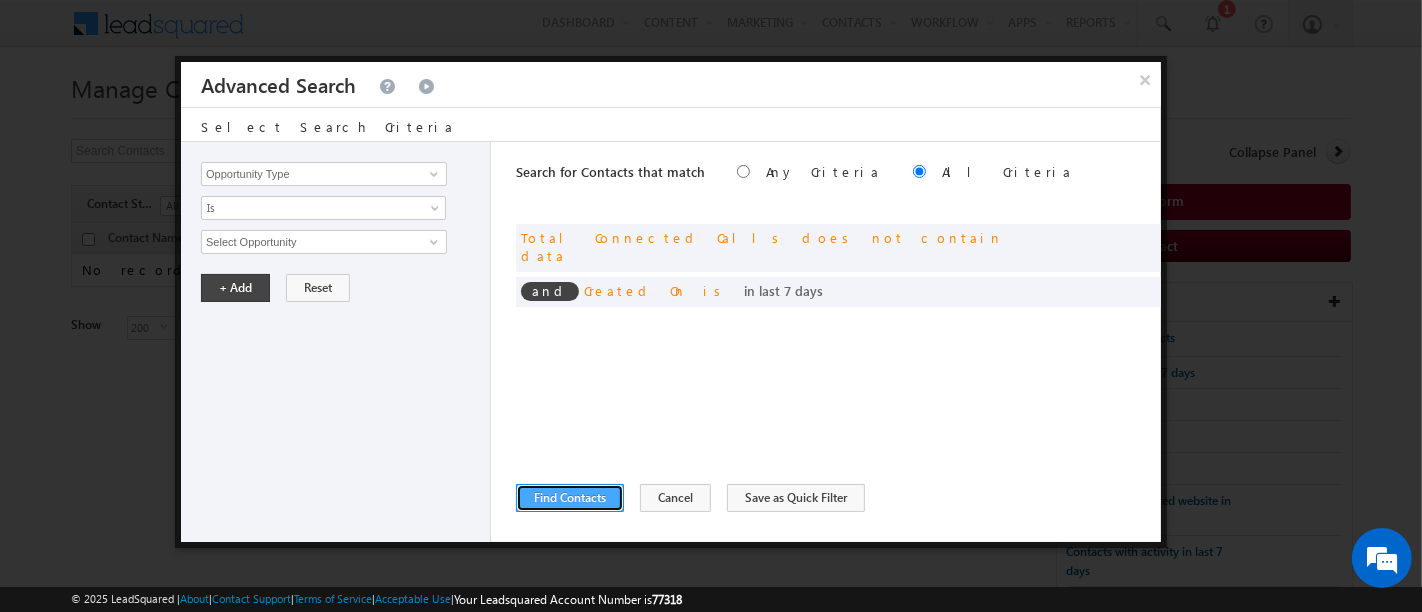 click on "Find Contacts" at bounding box center (570, 498) 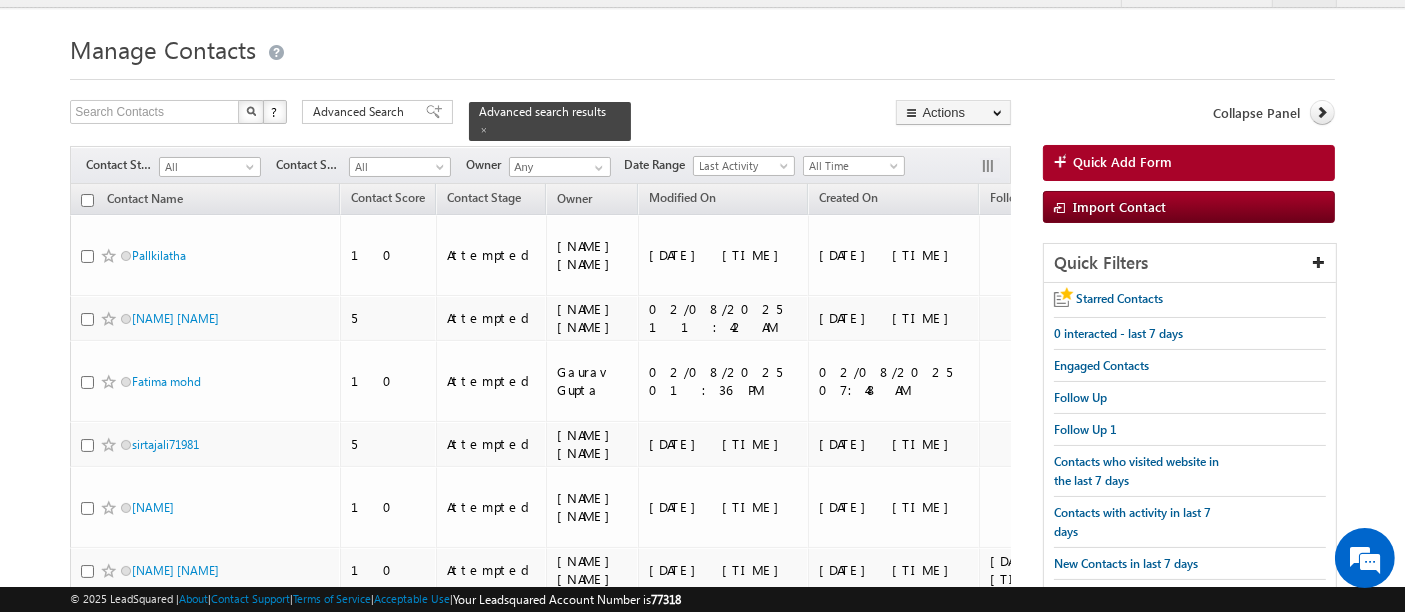 scroll, scrollTop: 0, scrollLeft: 0, axis: both 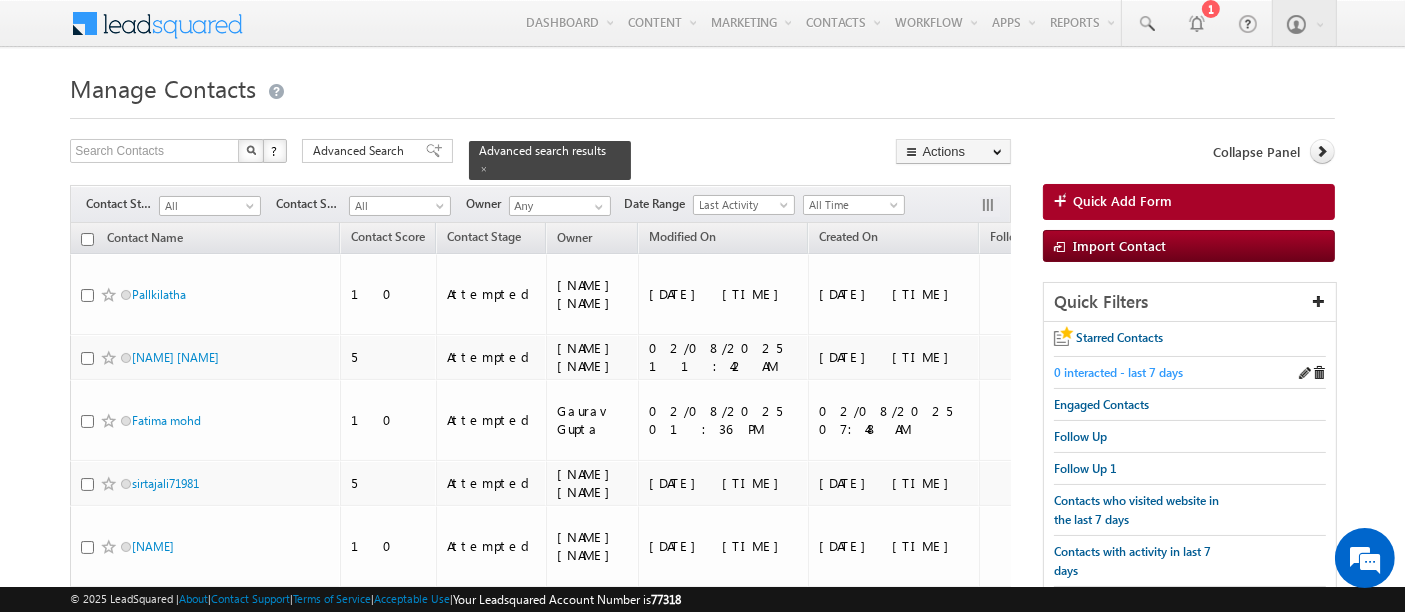 click on "0 interacted - last 7 days" at bounding box center (1118, 372) 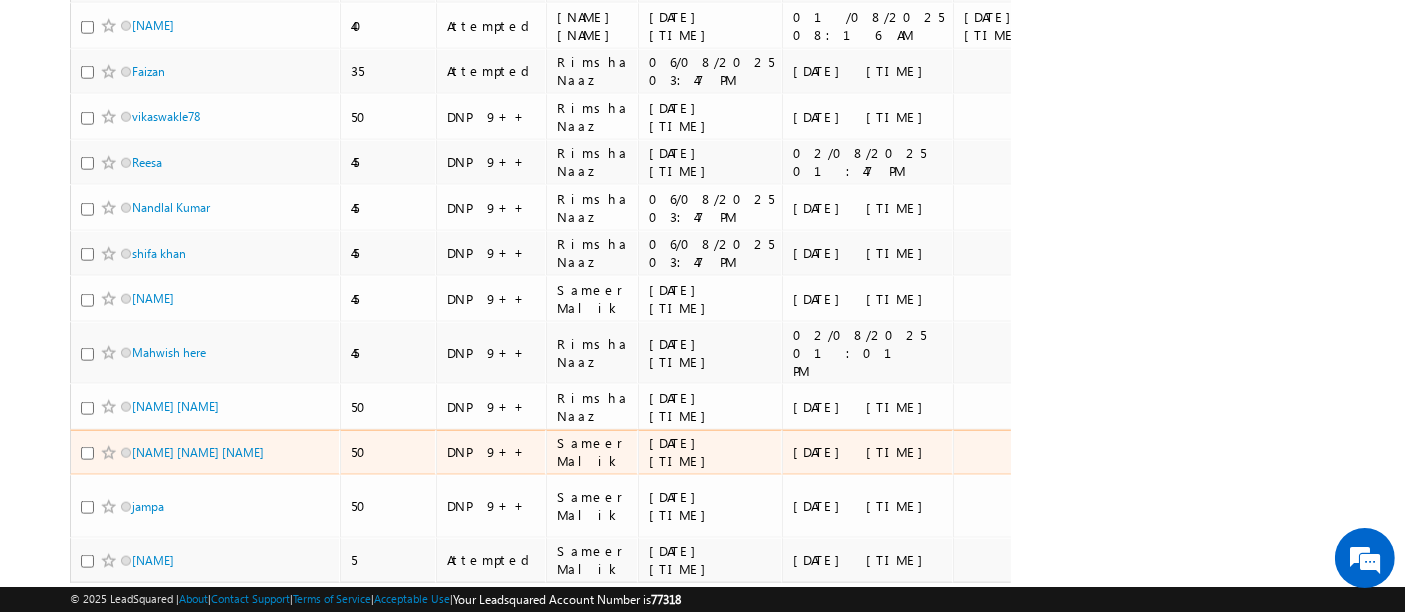 scroll, scrollTop: 2159, scrollLeft: 0, axis: vertical 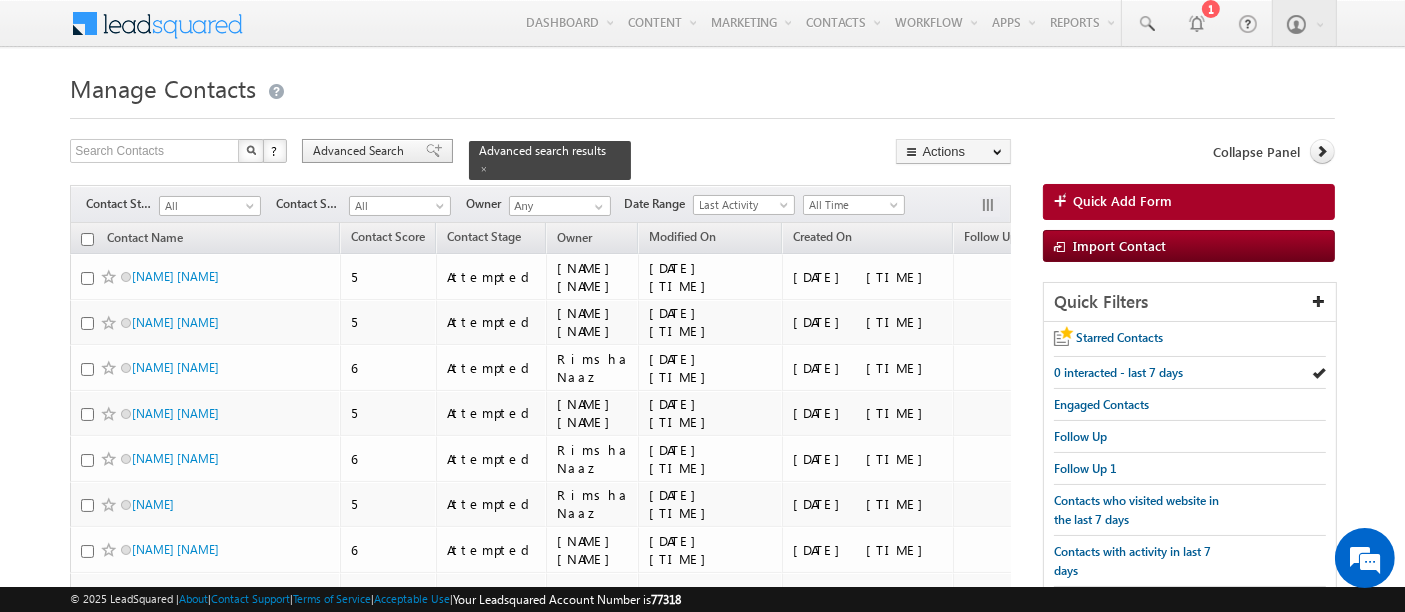 click on "Advanced Search" at bounding box center (361, 151) 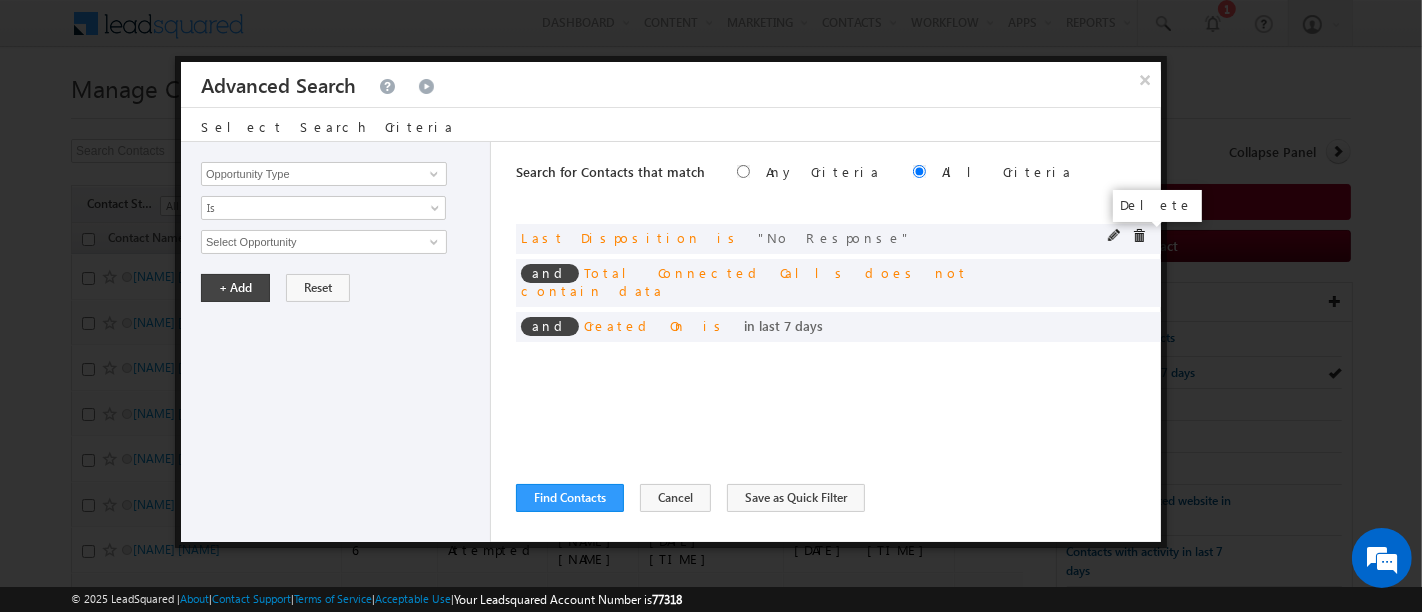 click at bounding box center (1139, 236) 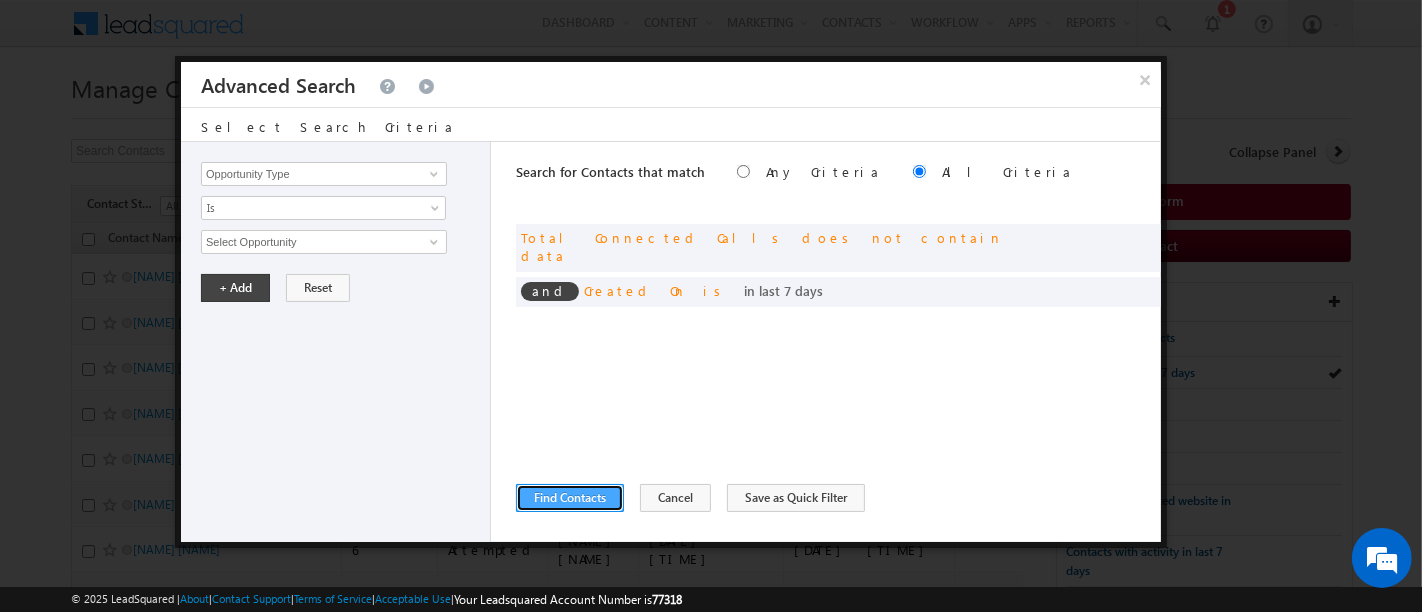 click on "Find Contacts" at bounding box center [570, 498] 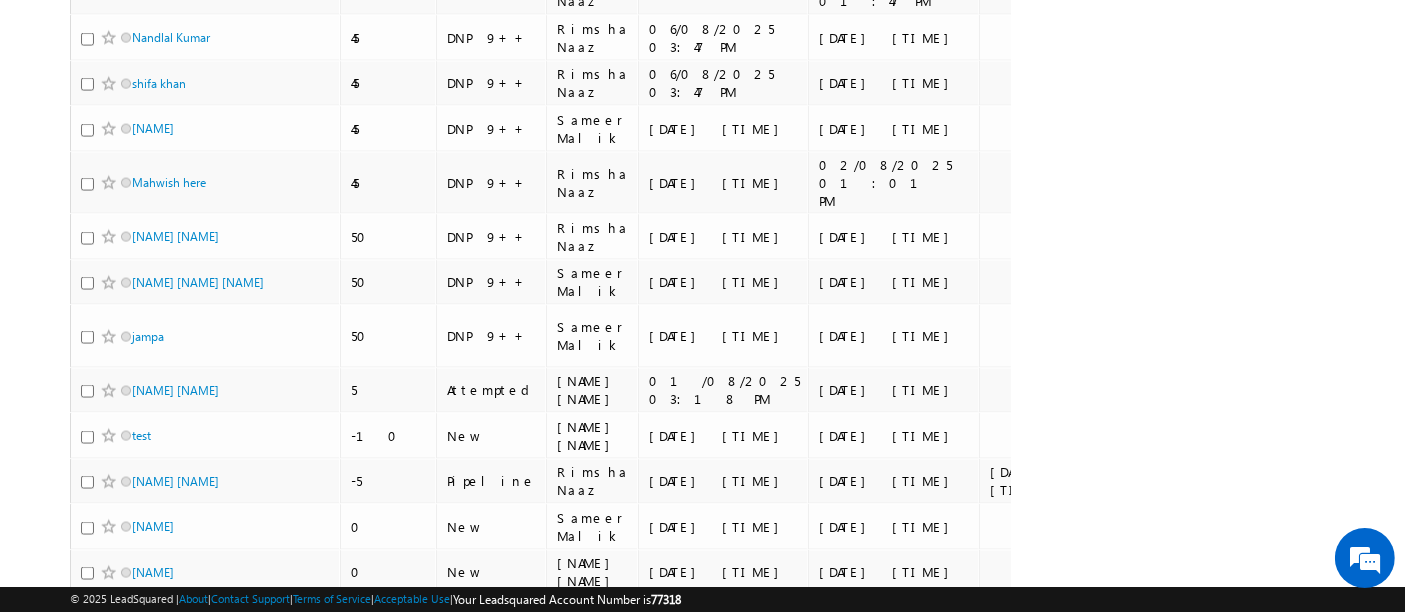 scroll, scrollTop: 2977, scrollLeft: 0, axis: vertical 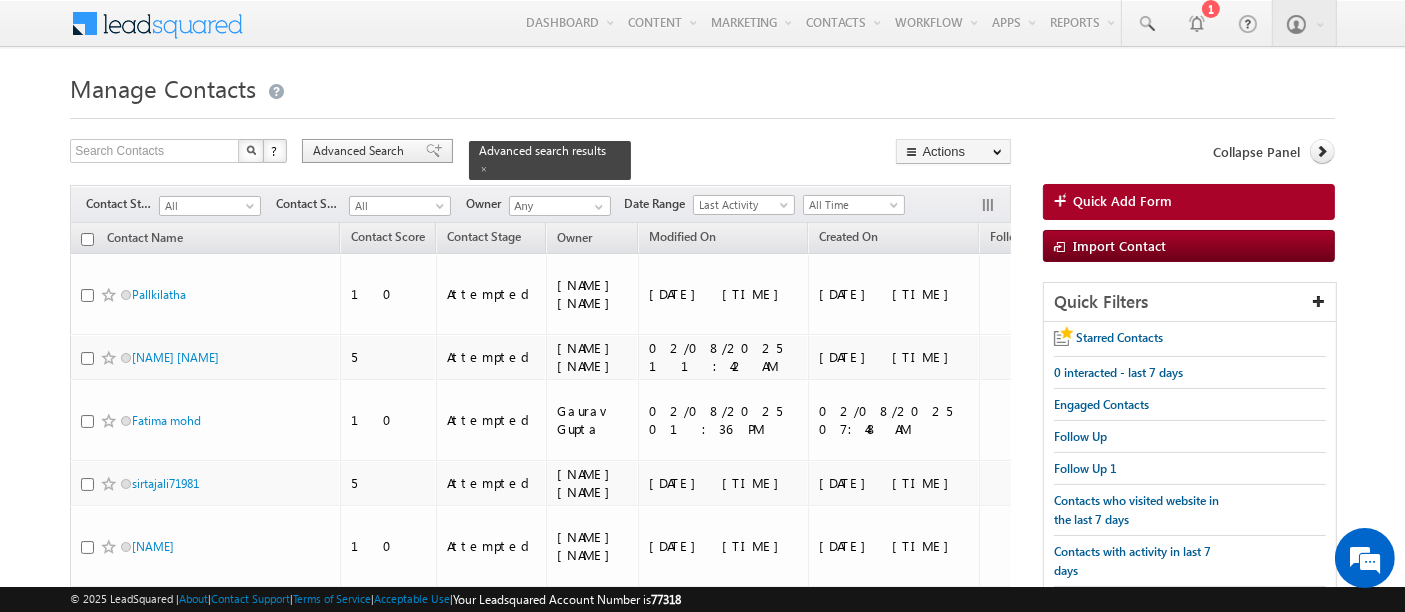 click on "Advanced Search" at bounding box center (361, 151) 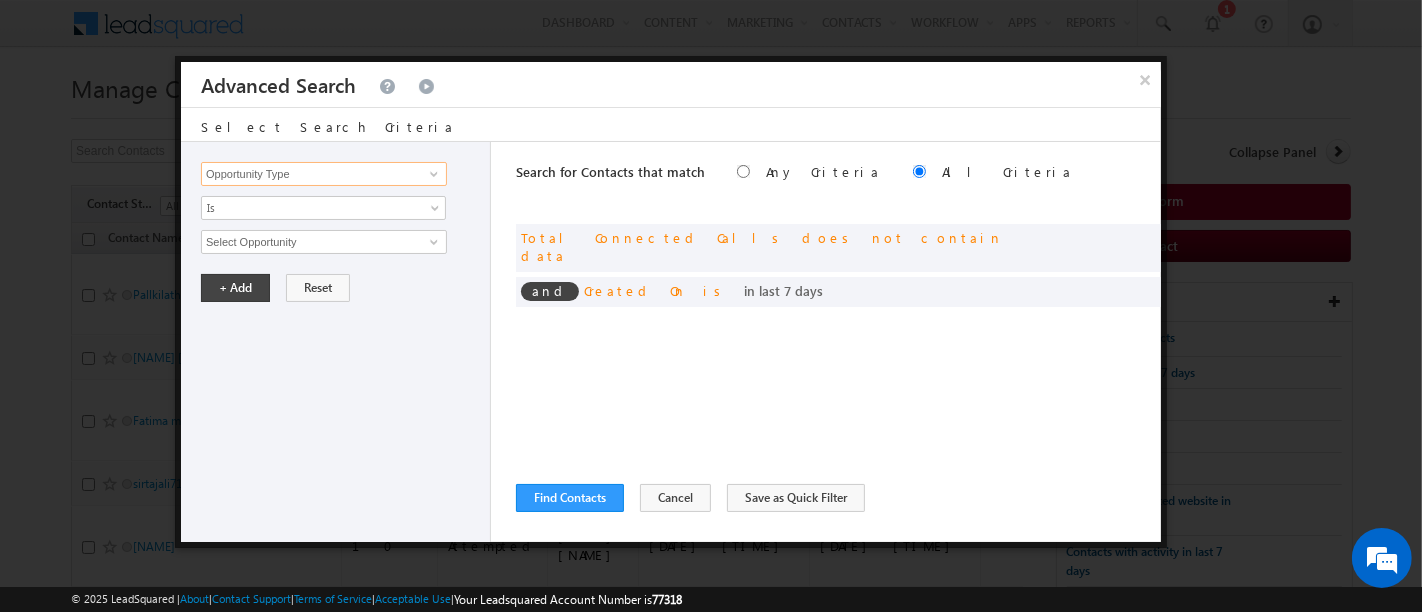 click on "Opportunity Type" at bounding box center [324, 174] 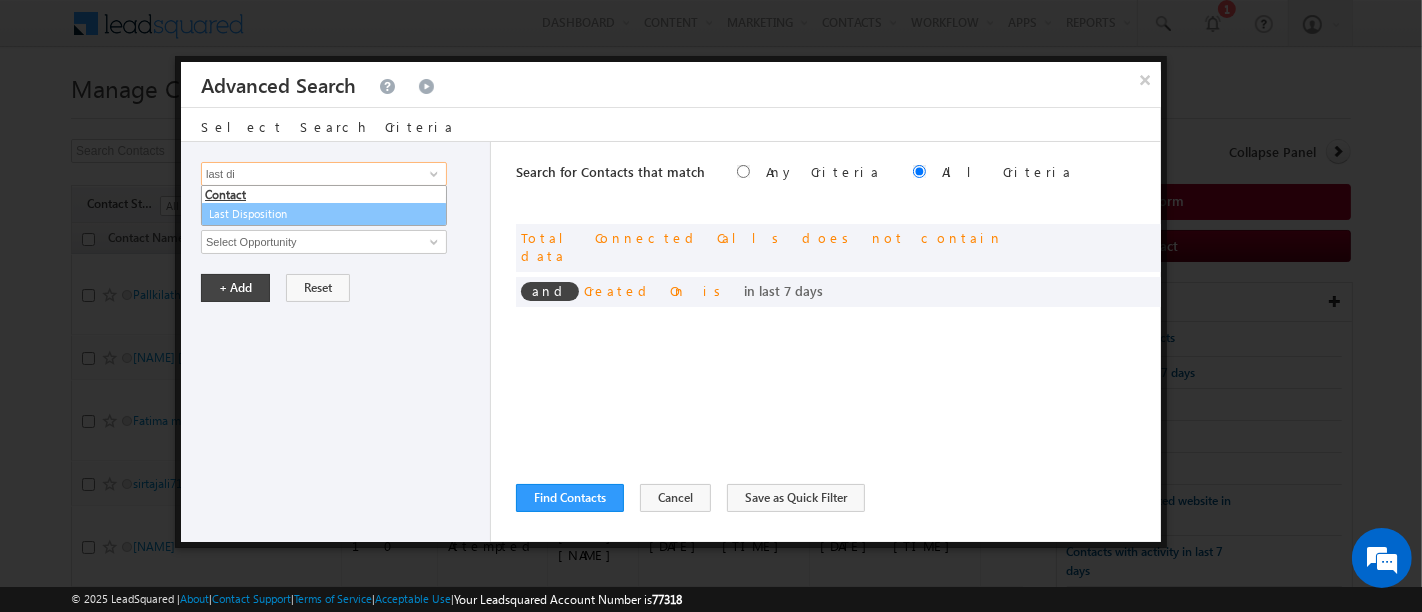 click on "Last Disposition" at bounding box center (324, 214) 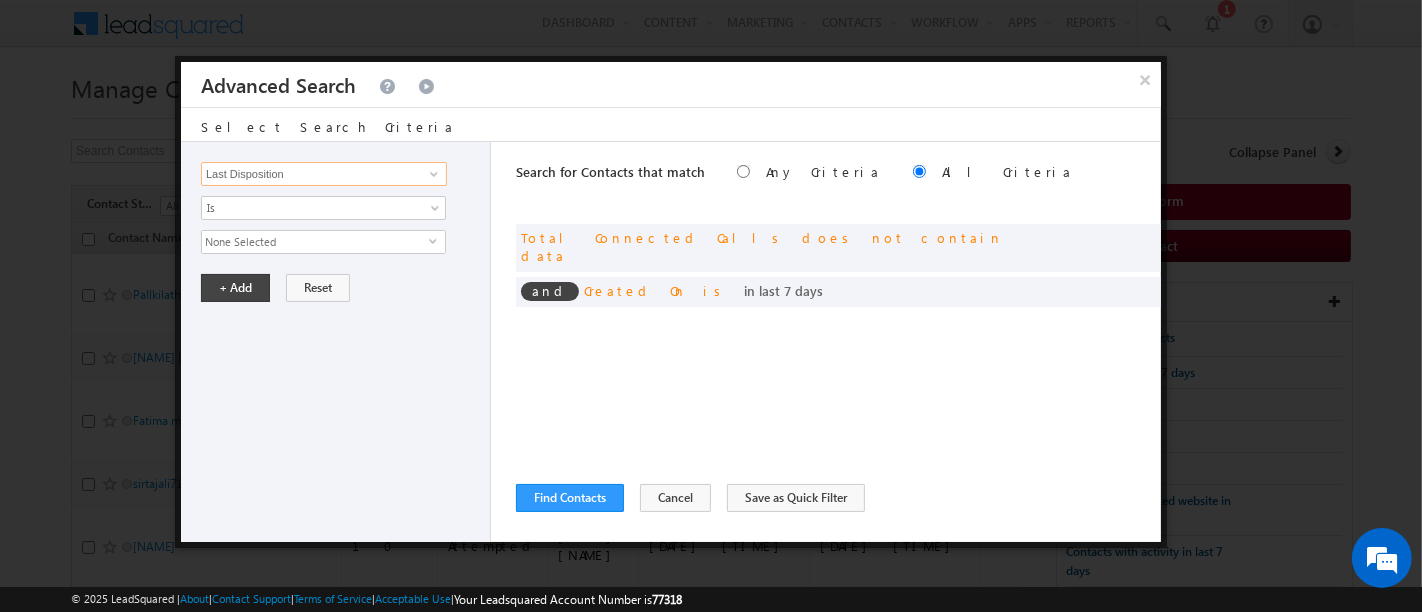 type on "Last Disposition" 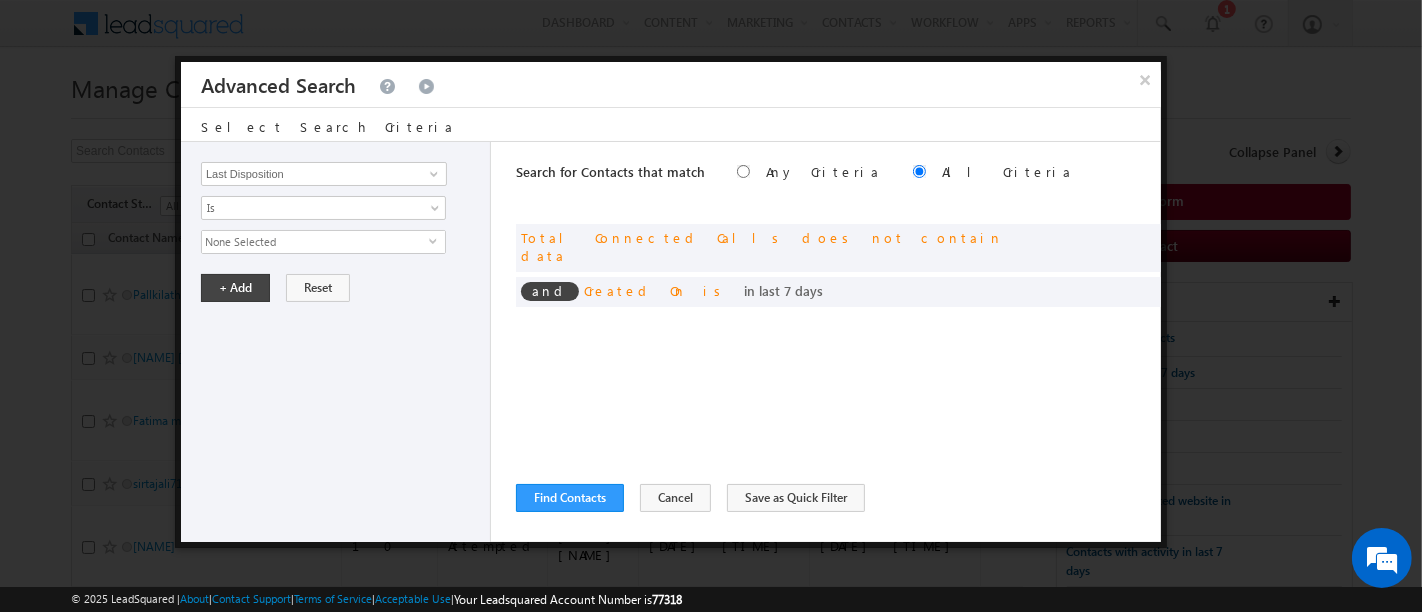 click on "None Selected" at bounding box center (315, 242) 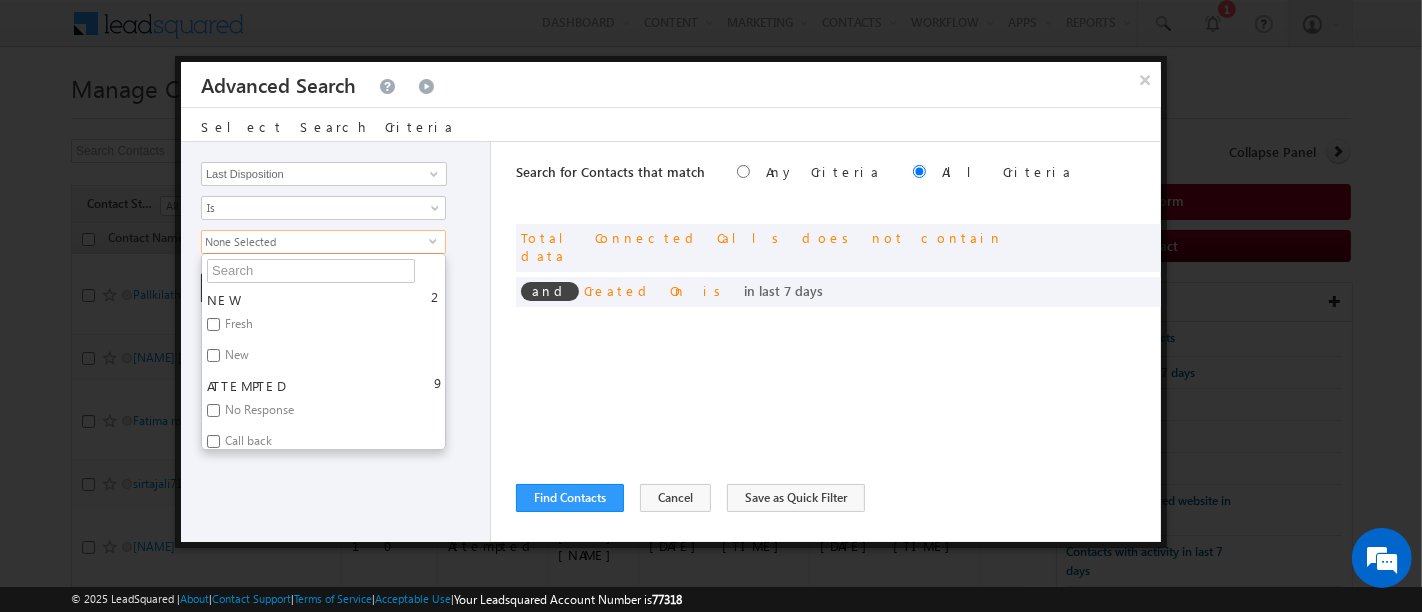click on "Fresh" at bounding box center (237, 327) 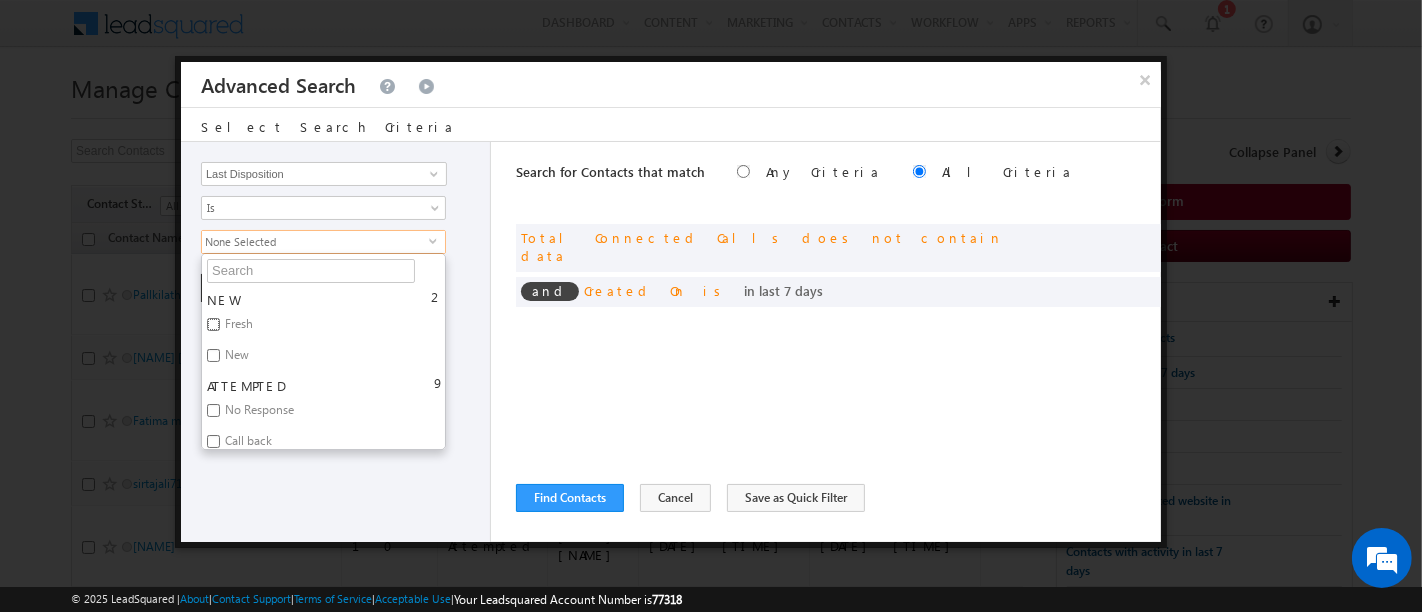 click on "Fresh" at bounding box center [213, 324] 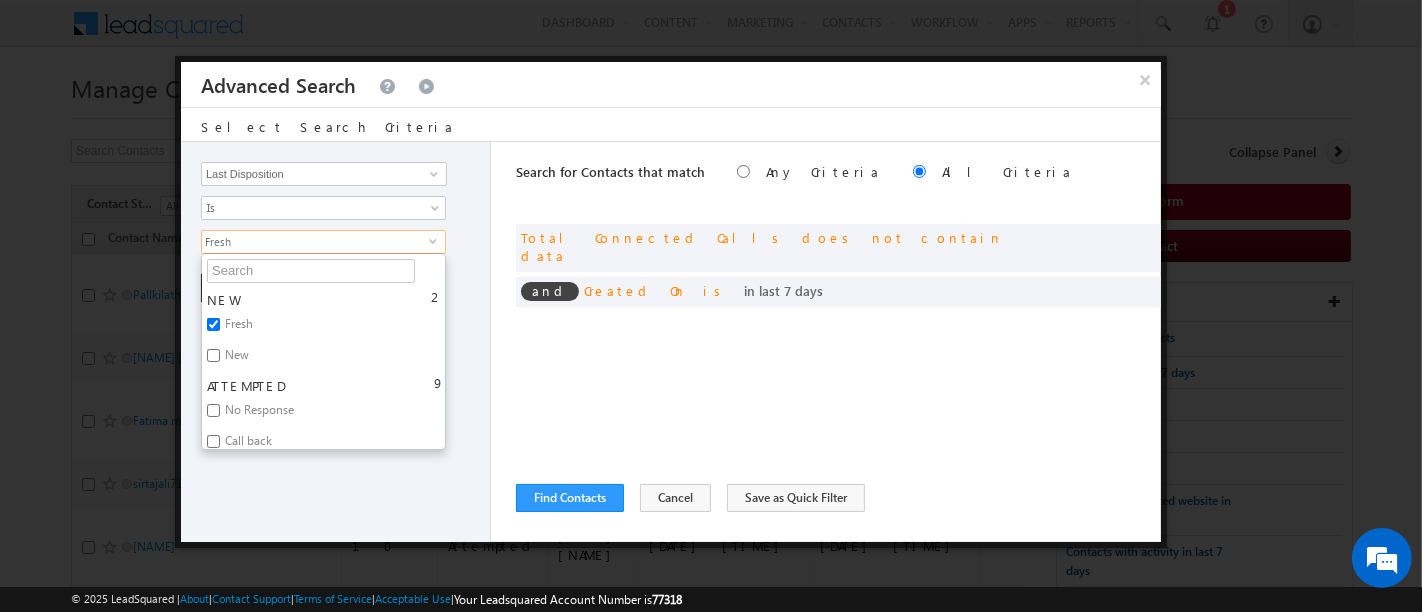 click on "Fresh" at bounding box center [237, 327] 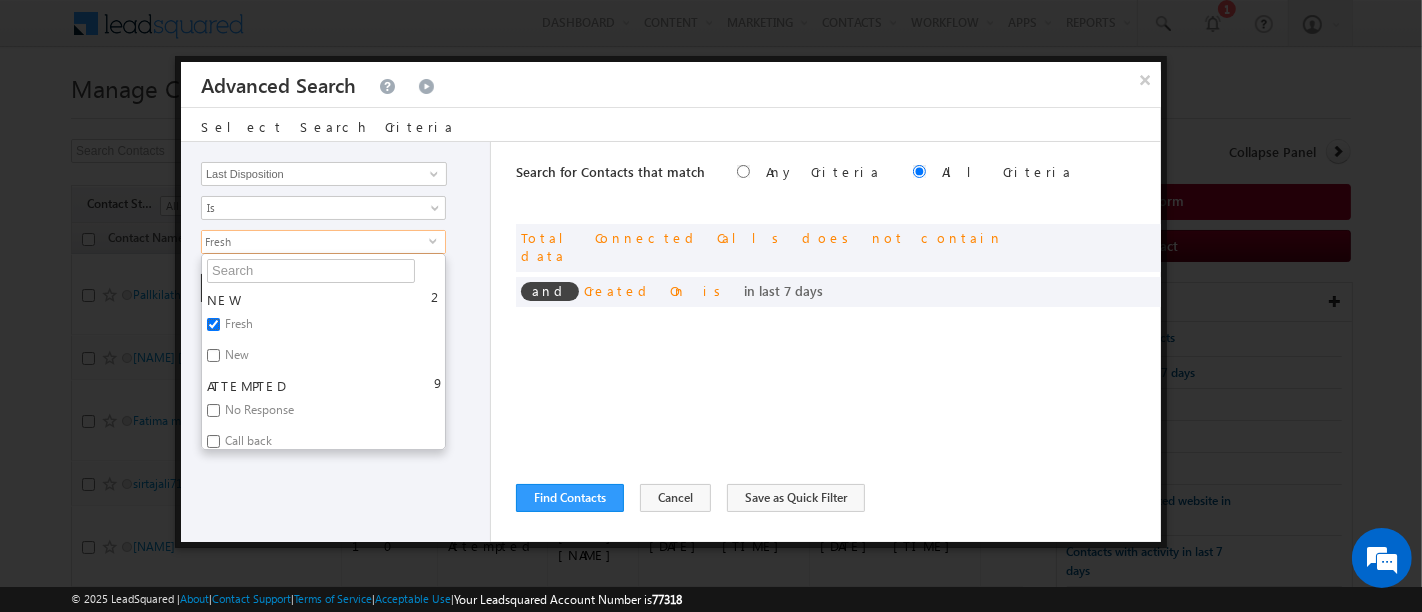 click on "Fresh" at bounding box center [213, 324] 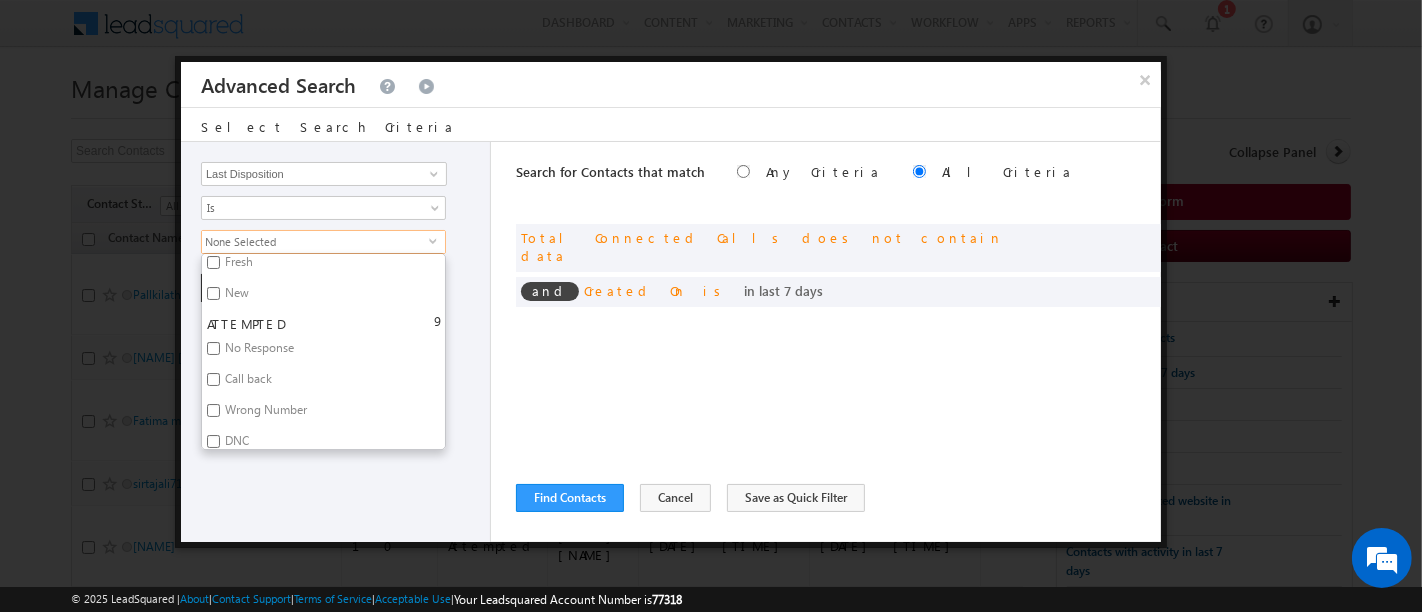 scroll, scrollTop: 111, scrollLeft: 0, axis: vertical 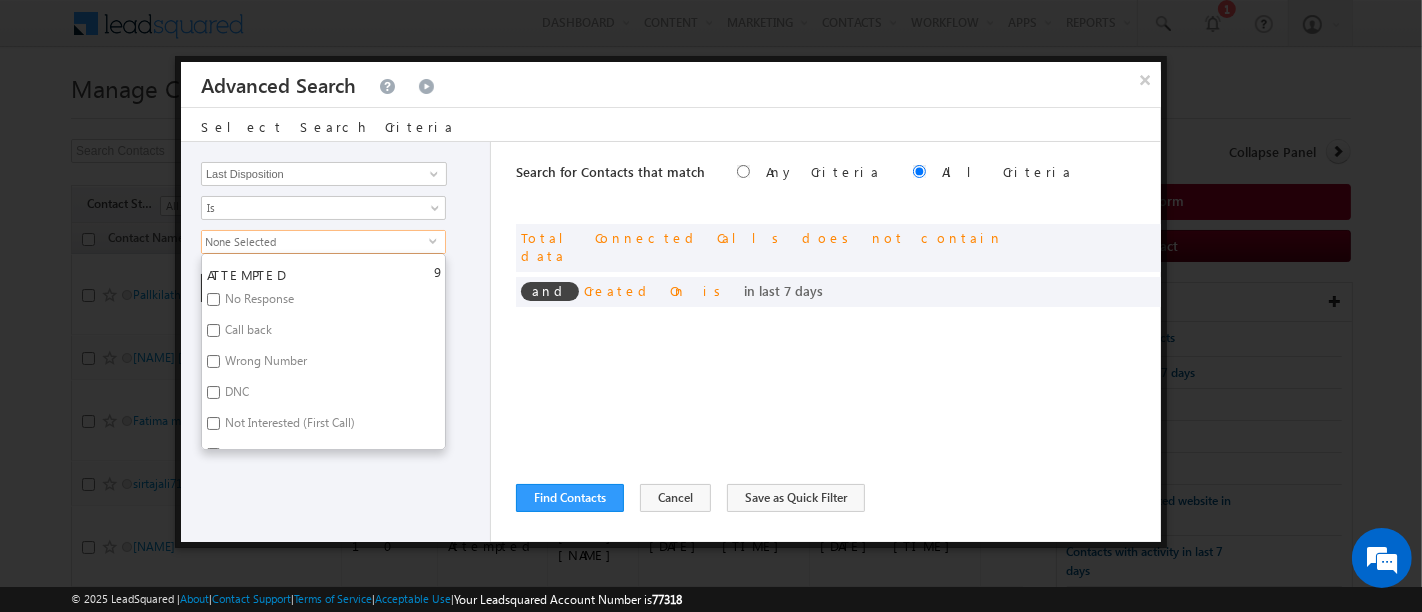 click on "No Response" at bounding box center (258, 302) 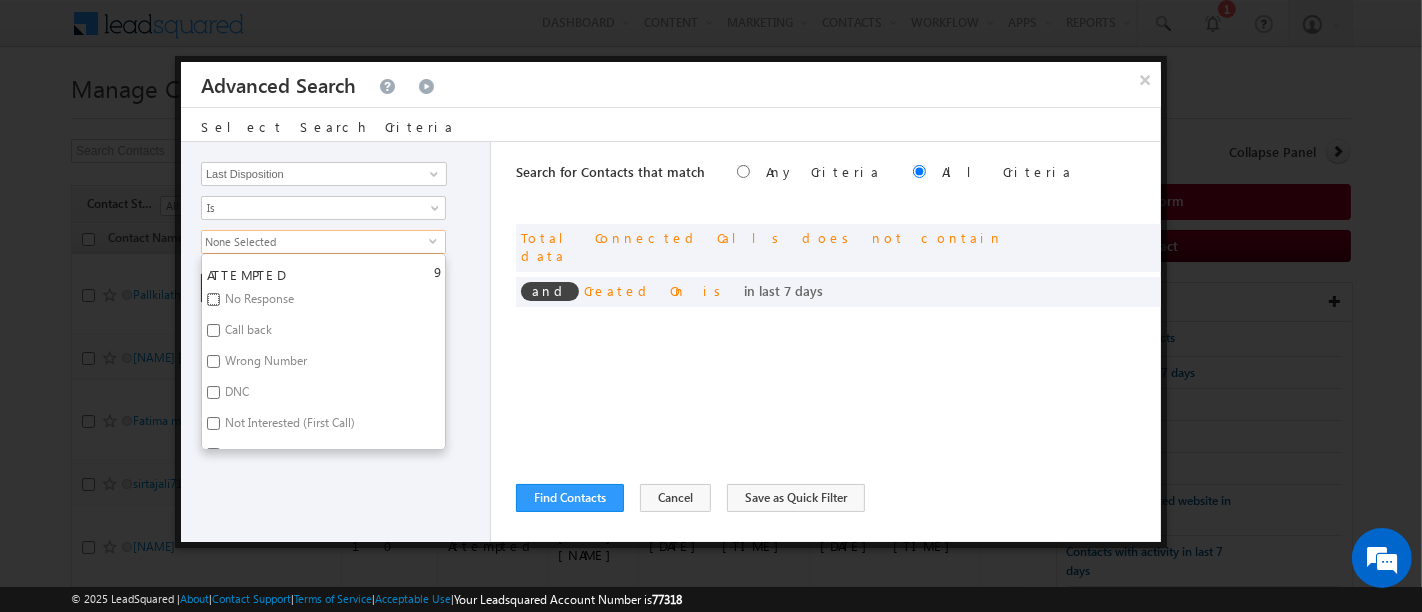 click on "No Response" at bounding box center (213, 299) 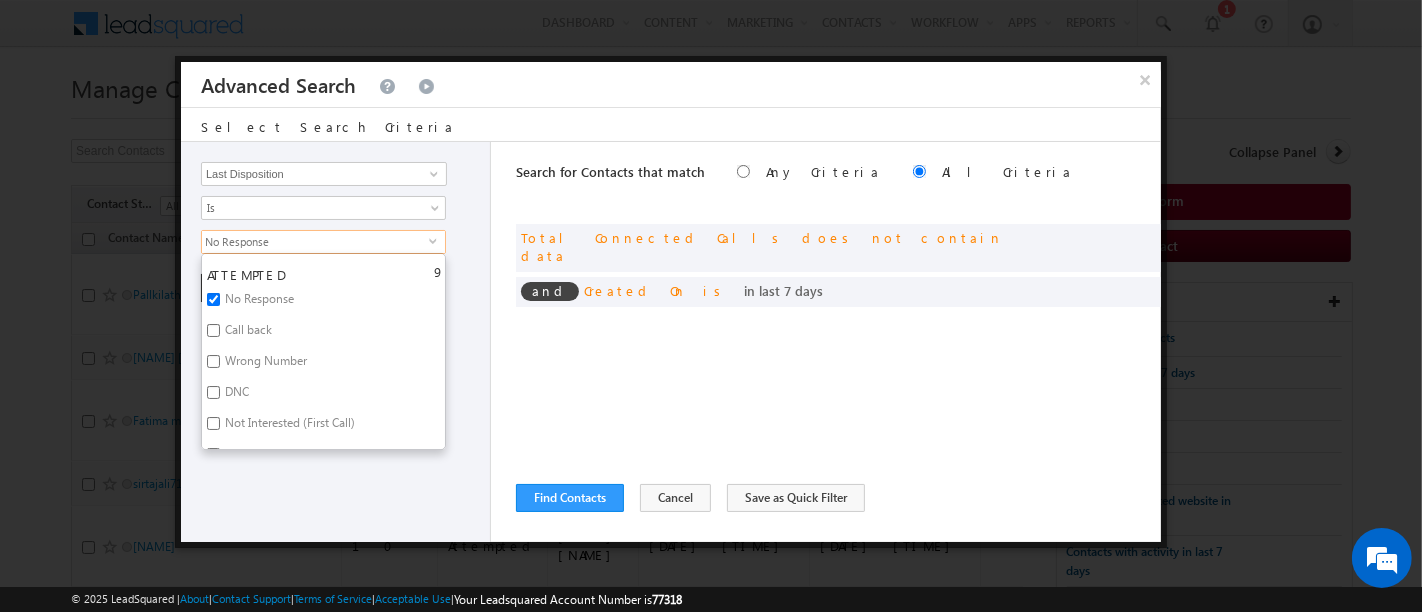 click on "Call back" at bounding box center (247, 333) 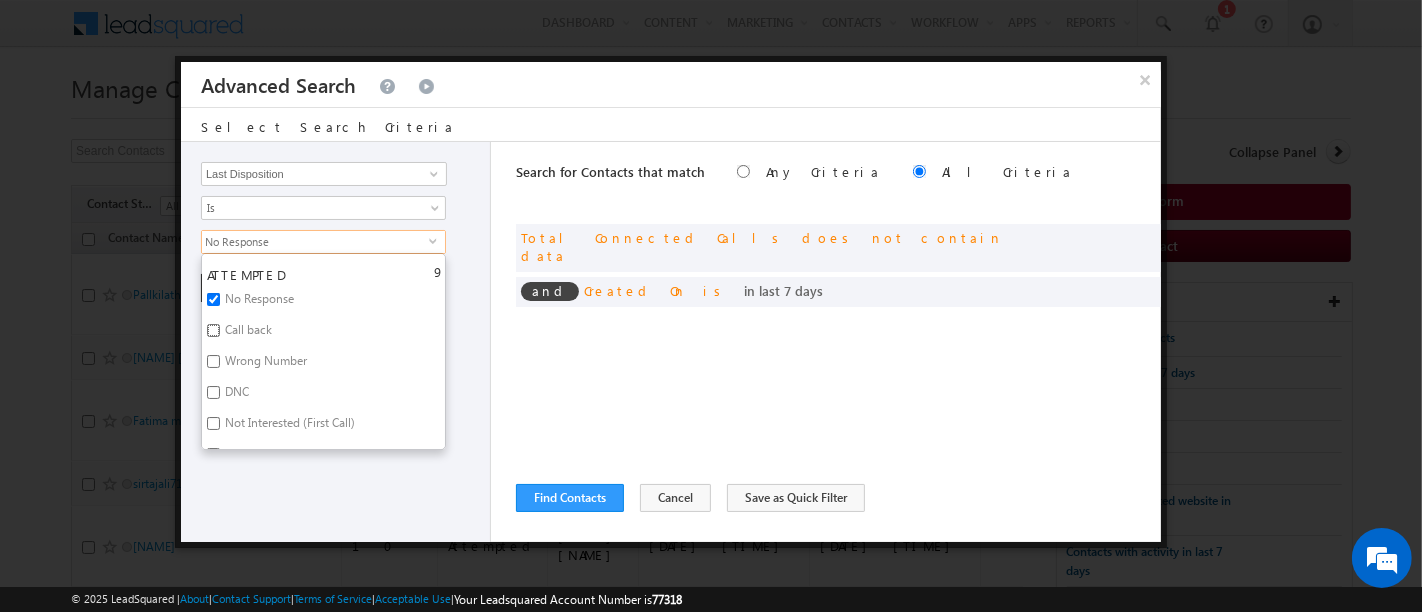 click on "Call back" at bounding box center [213, 330] 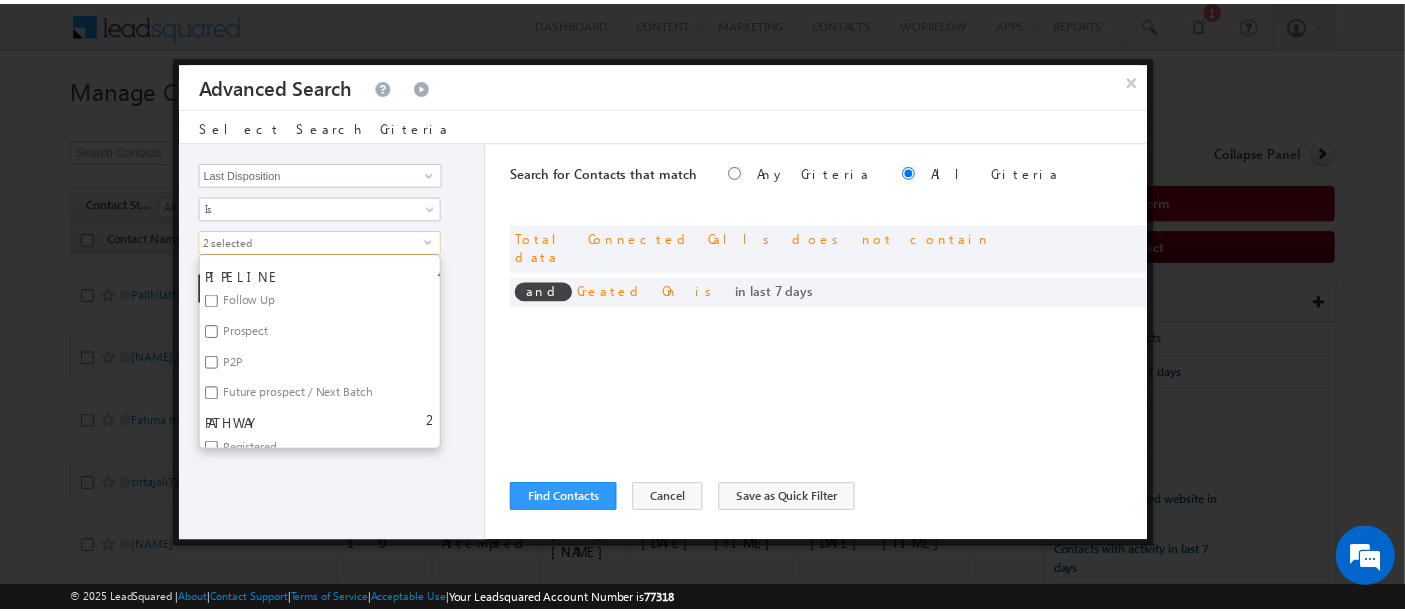 scroll, scrollTop: 444, scrollLeft: 0, axis: vertical 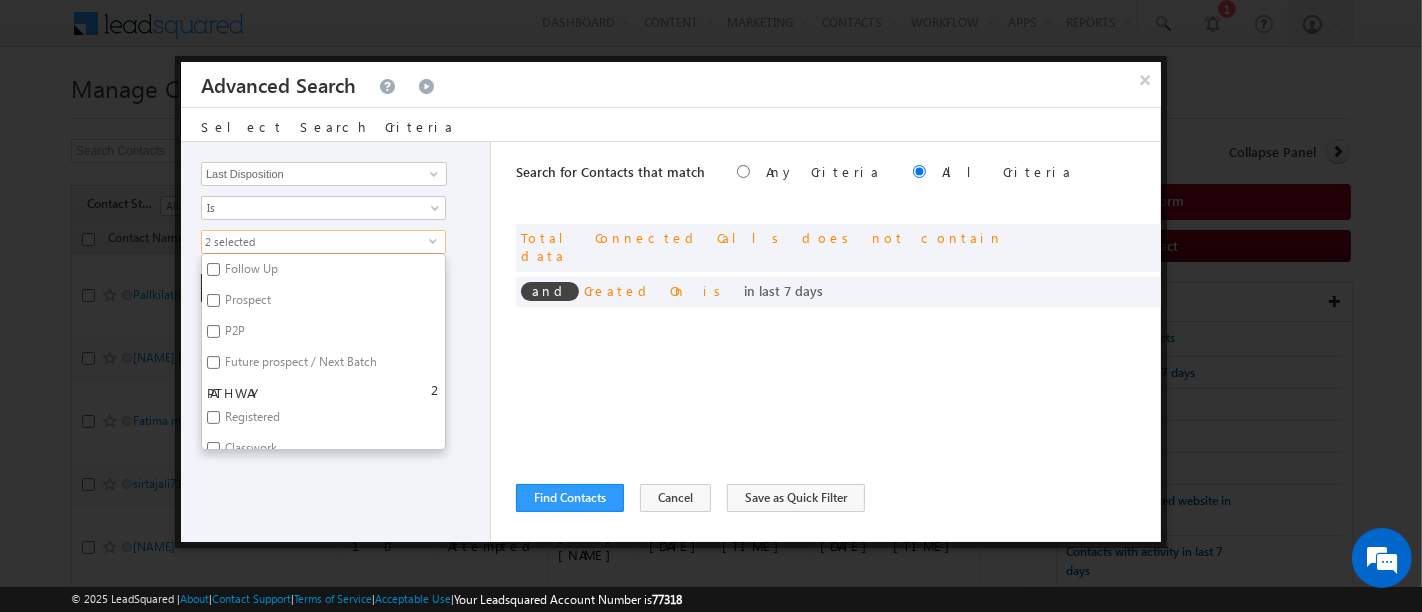 click on "Prospect" at bounding box center (246, 303) 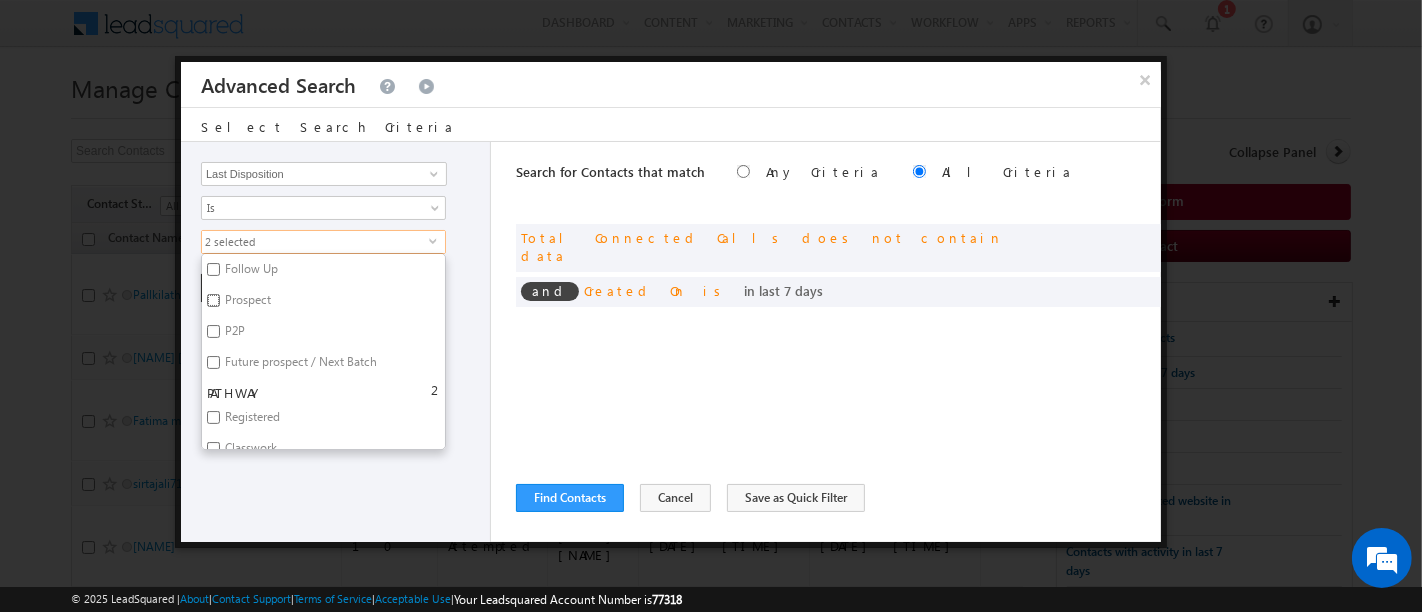click on "Prospect" at bounding box center (213, 300) 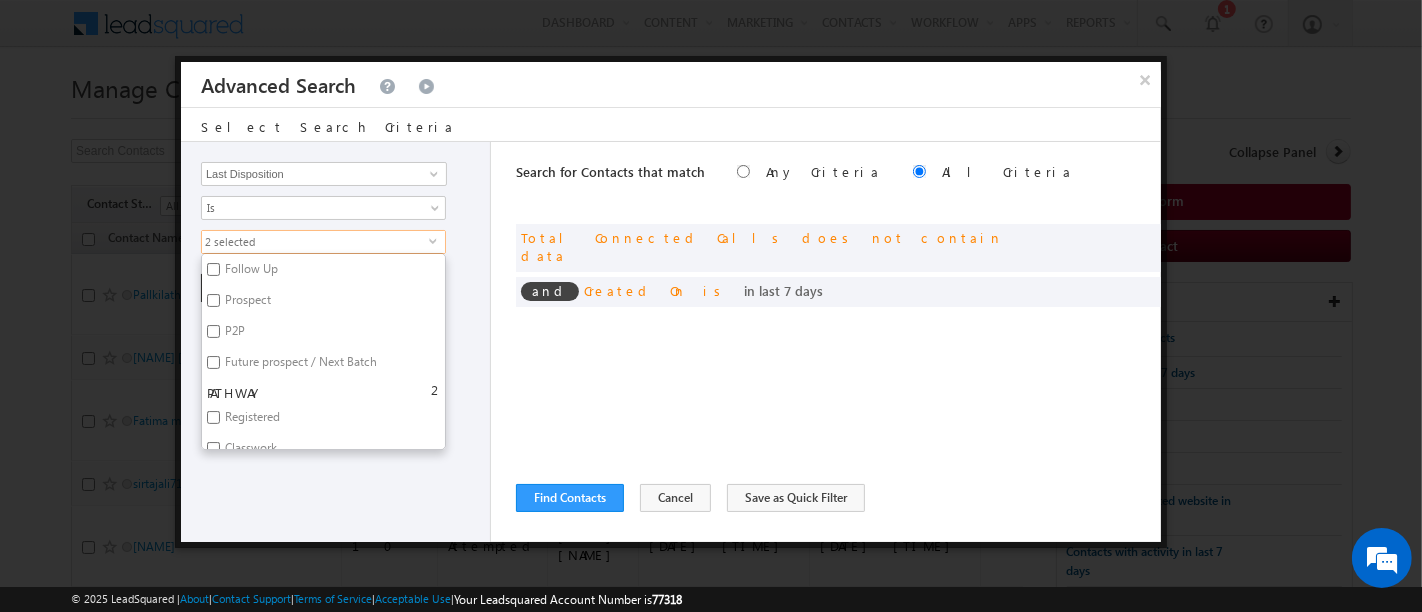 checkbox on "true" 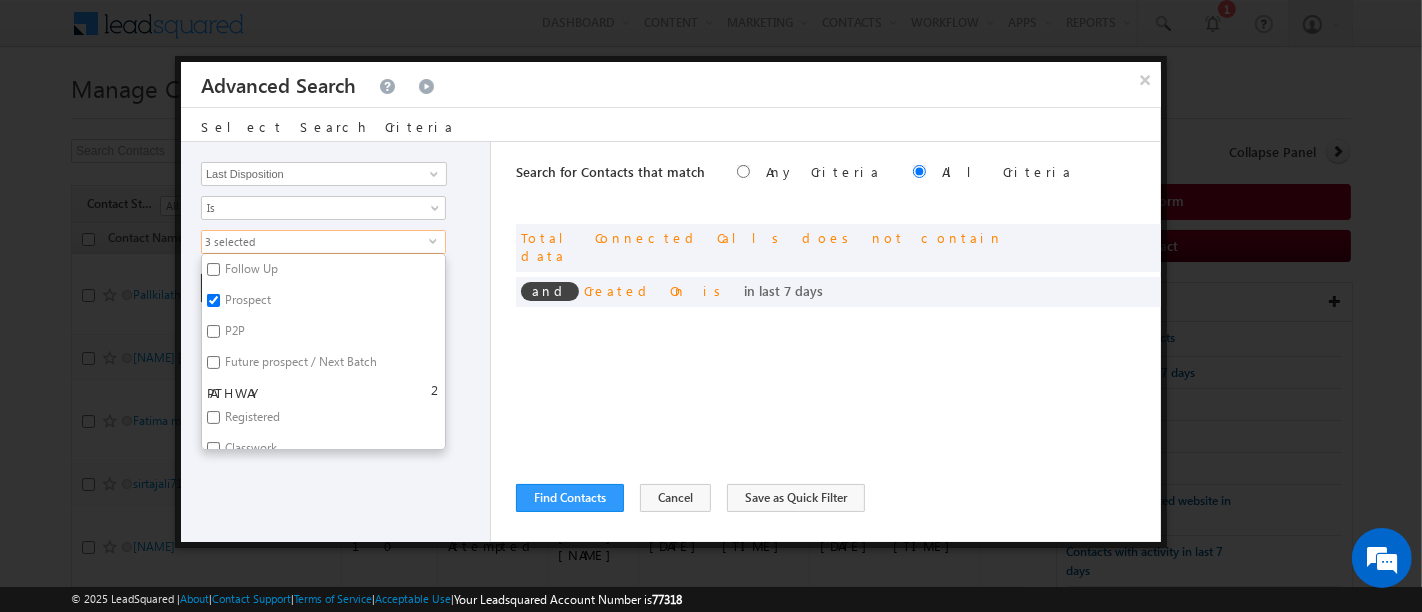 click on "Search for Contacts that match
Any Criteria
All Criteria
Note that the current triggering entity  is not considered  in the condition
If more than one opportunities are returned, the opportunity which is  most recently created  will be considered.
Descending
Ascending
and  Total Connected Calls   does not contain data" at bounding box center [838, 342] 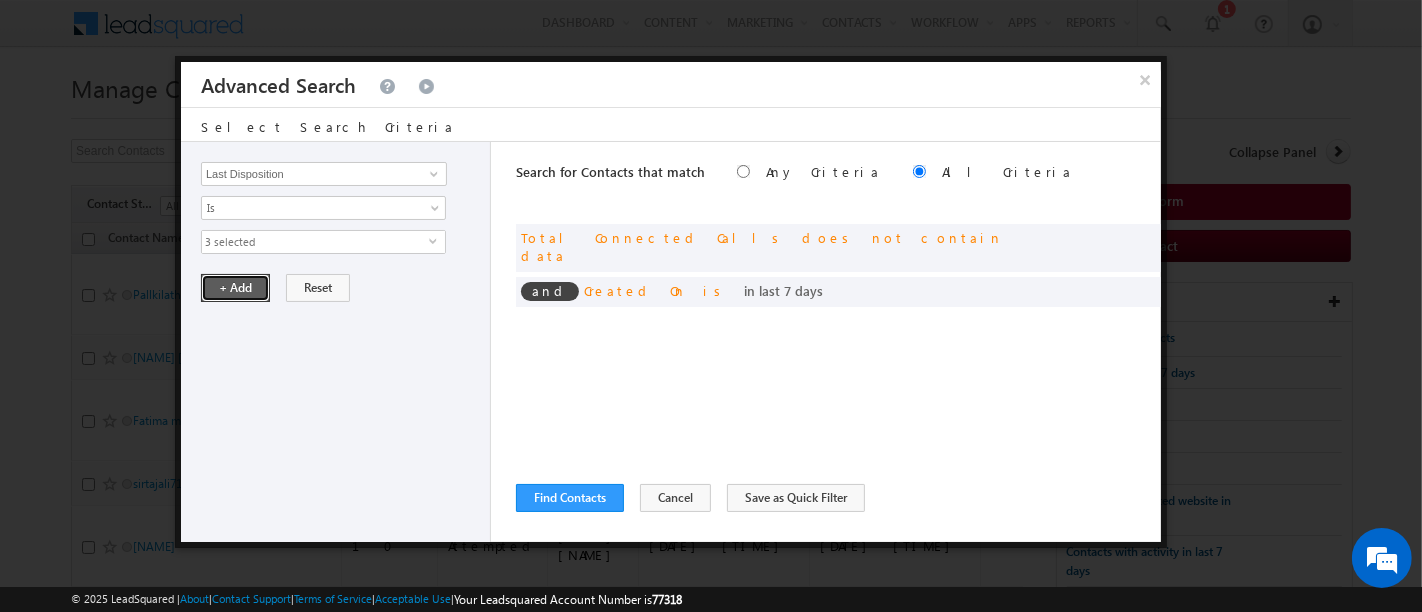 click on "+ Add" at bounding box center (235, 288) 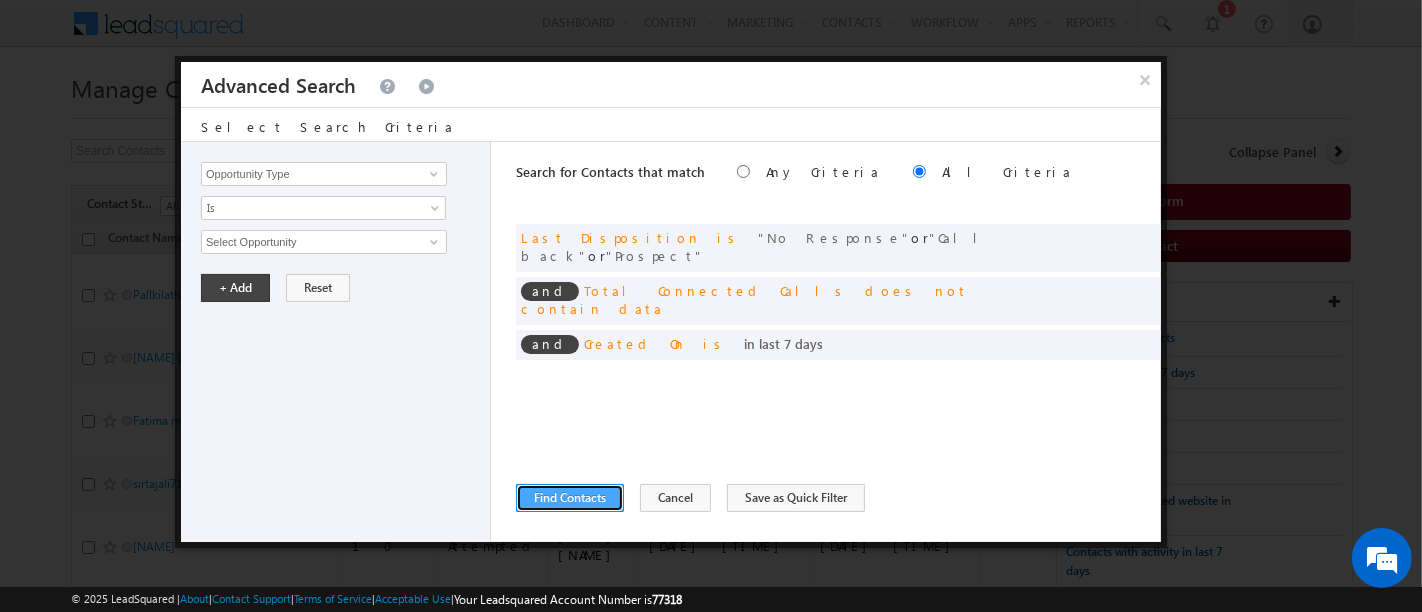 click on "Find Contacts" at bounding box center [570, 498] 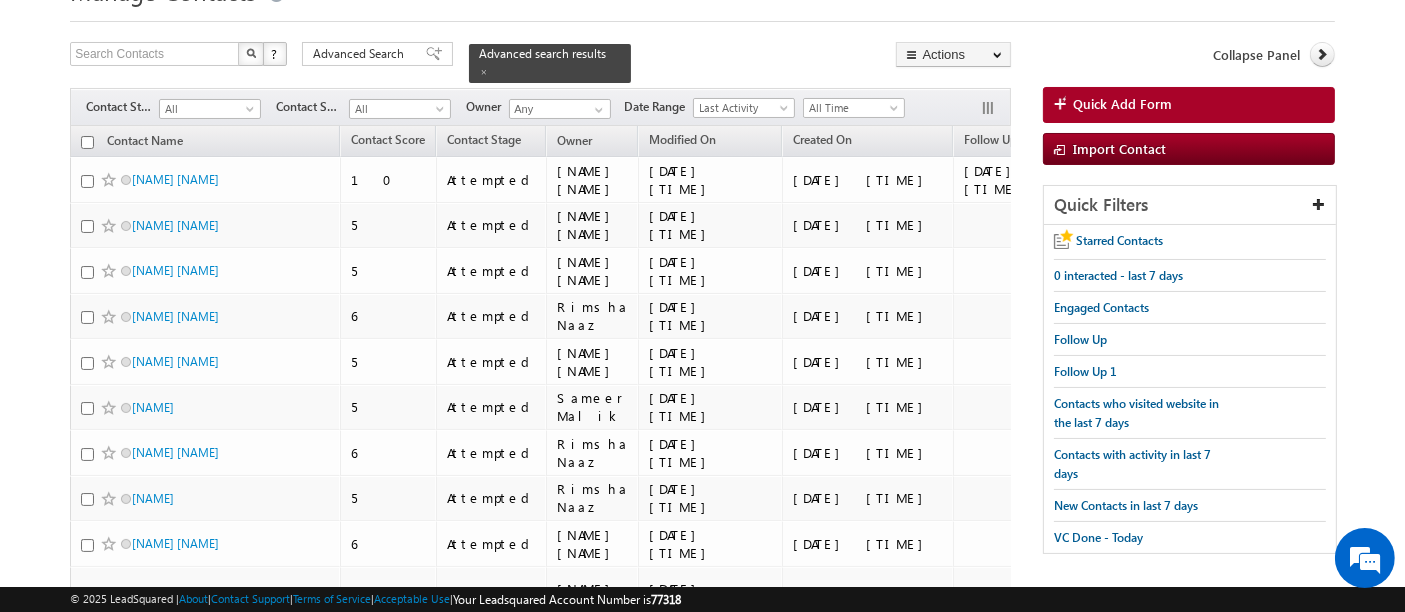 scroll, scrollTop: 0, scrollLeft: 0, axis: both 